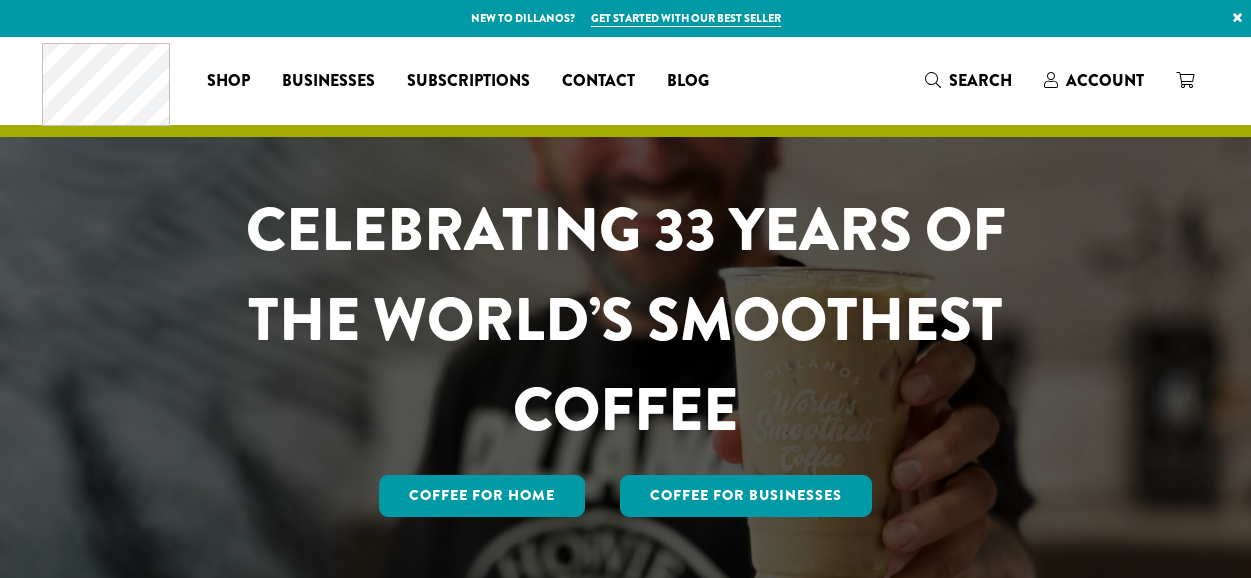 scroll, scrollTop: 0, scrollLeft: 0, axis: both 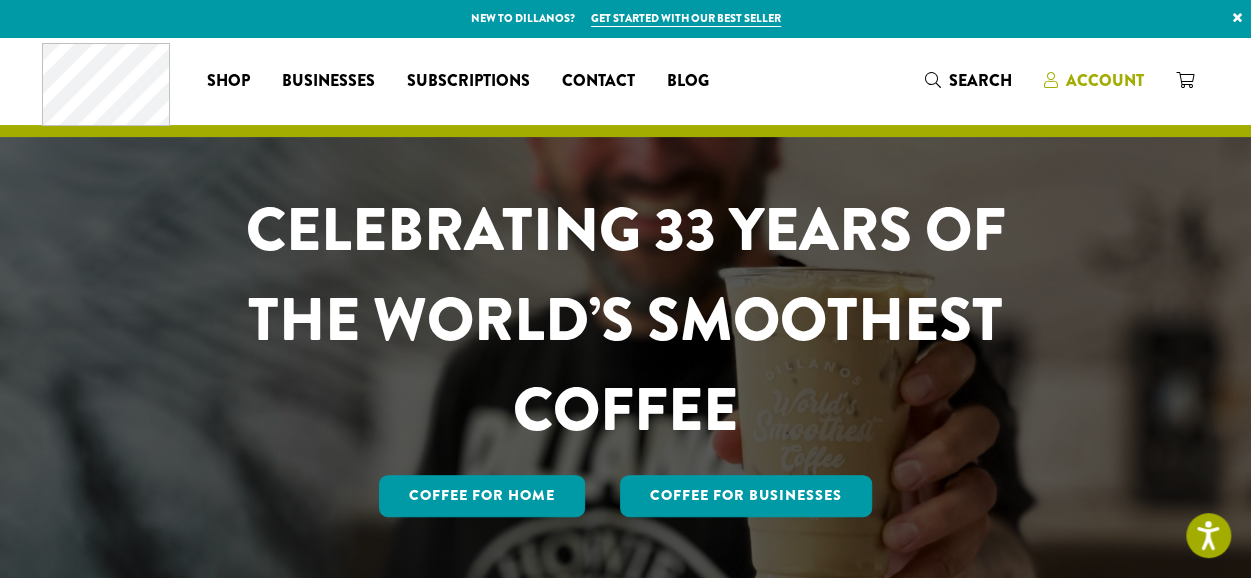 click on "Account" at bounding box center [1105, 80] 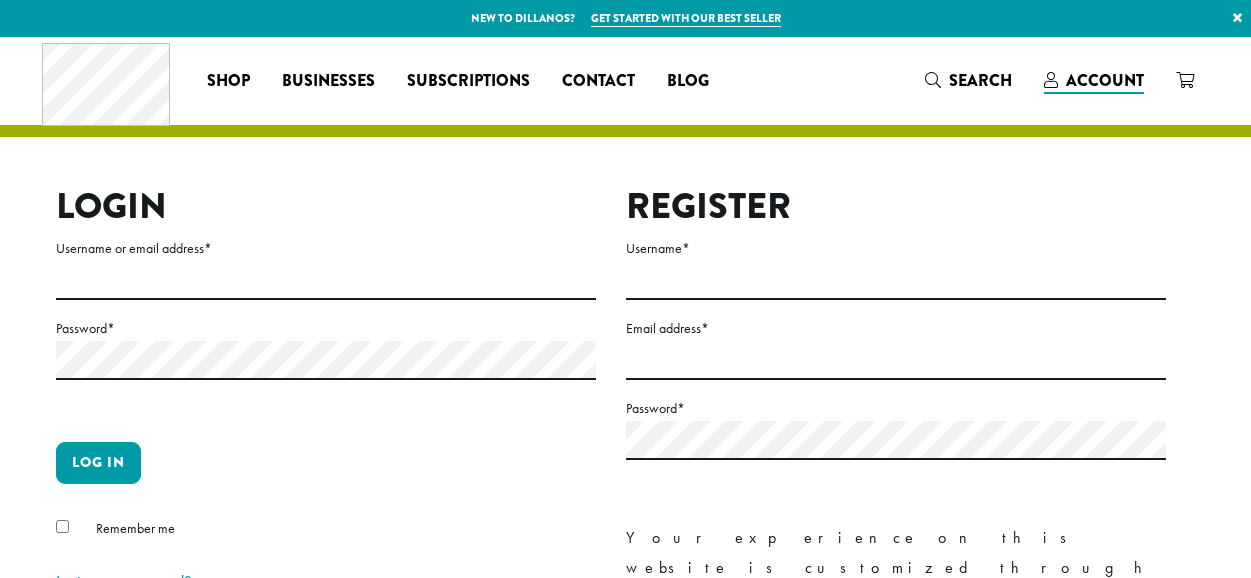 scroll, scrollTop: 0, scrollLeft: 0, axis: both 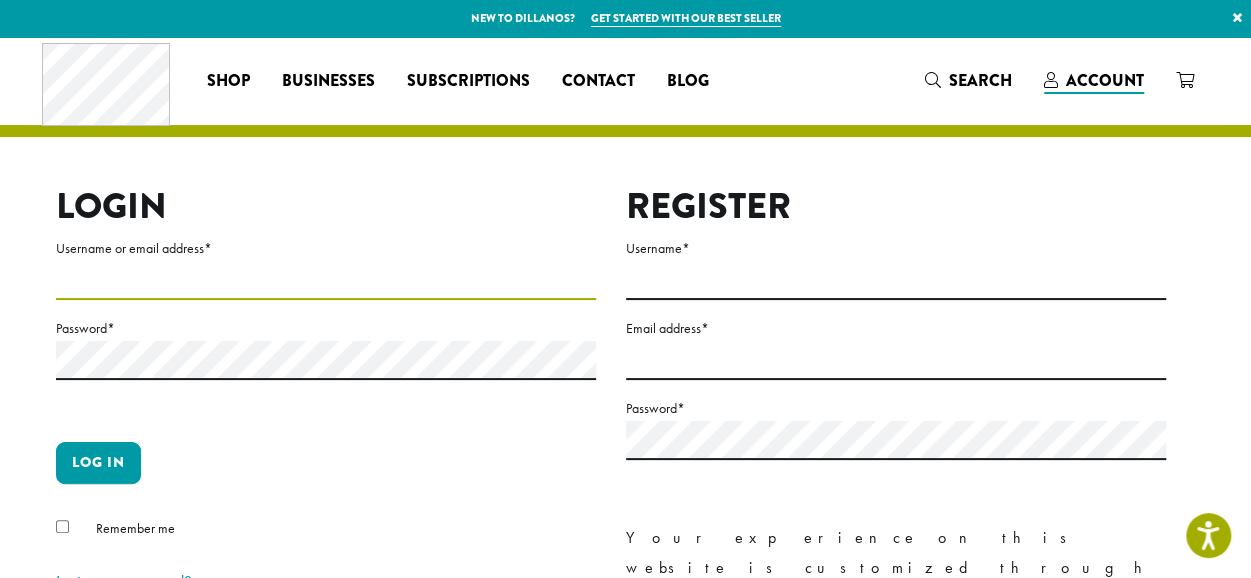 click on "Username or email address  *" at bounding box center [326, 280] 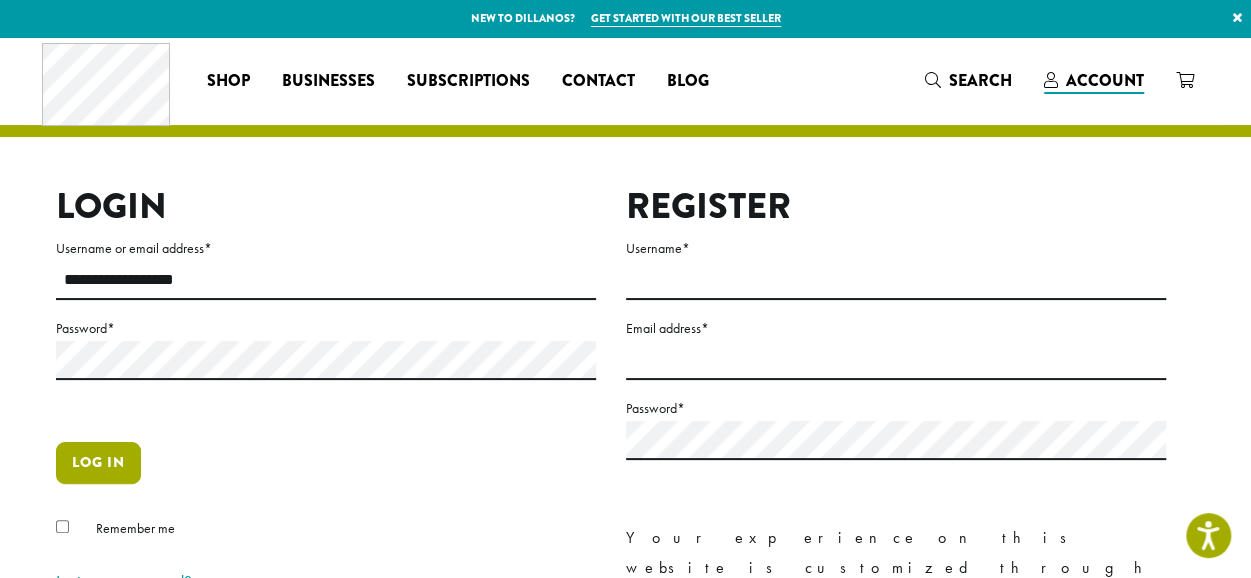 click on "Log in" at bounding box center (98, 463) 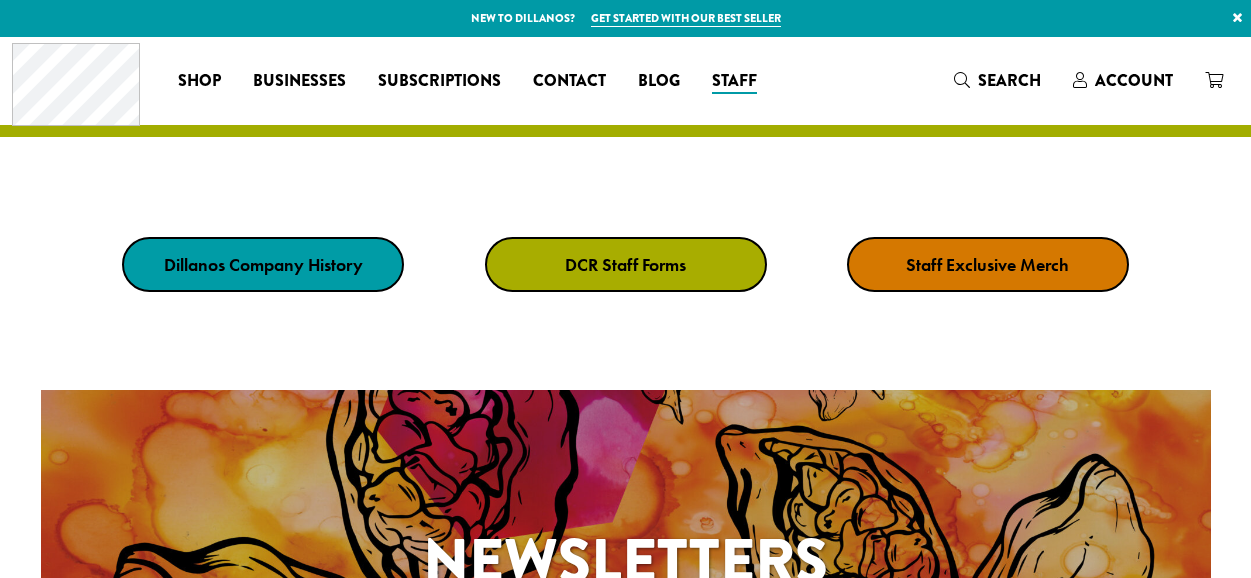scroll, scrollTop: 0, scrollLeft: 0, axis: both 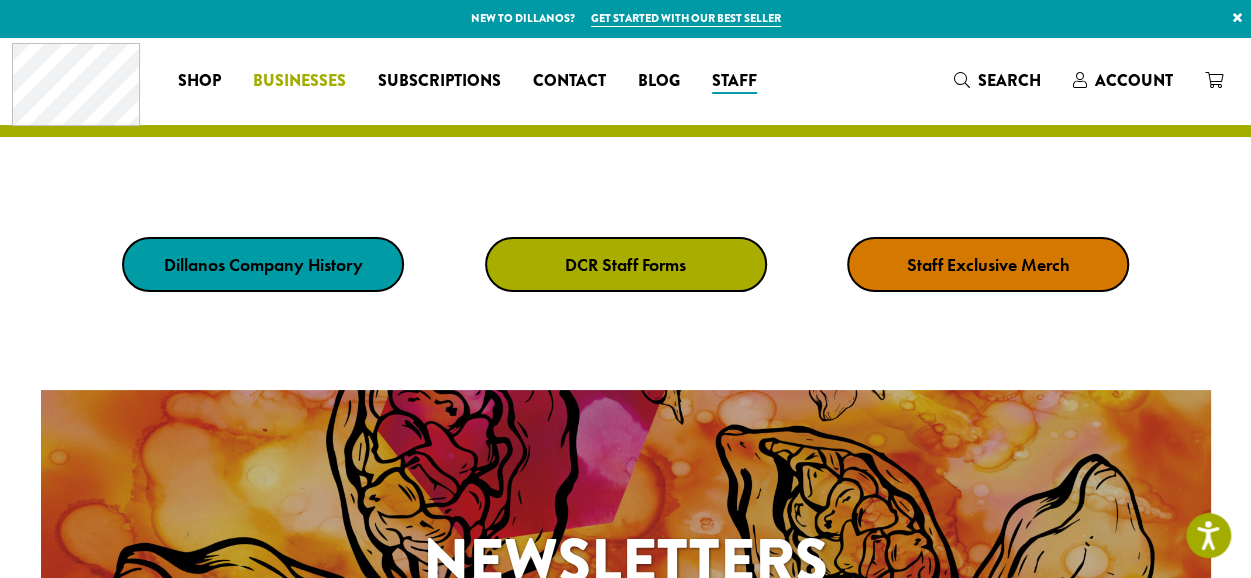 click on "Businesses" at bounding box center [299, 81] 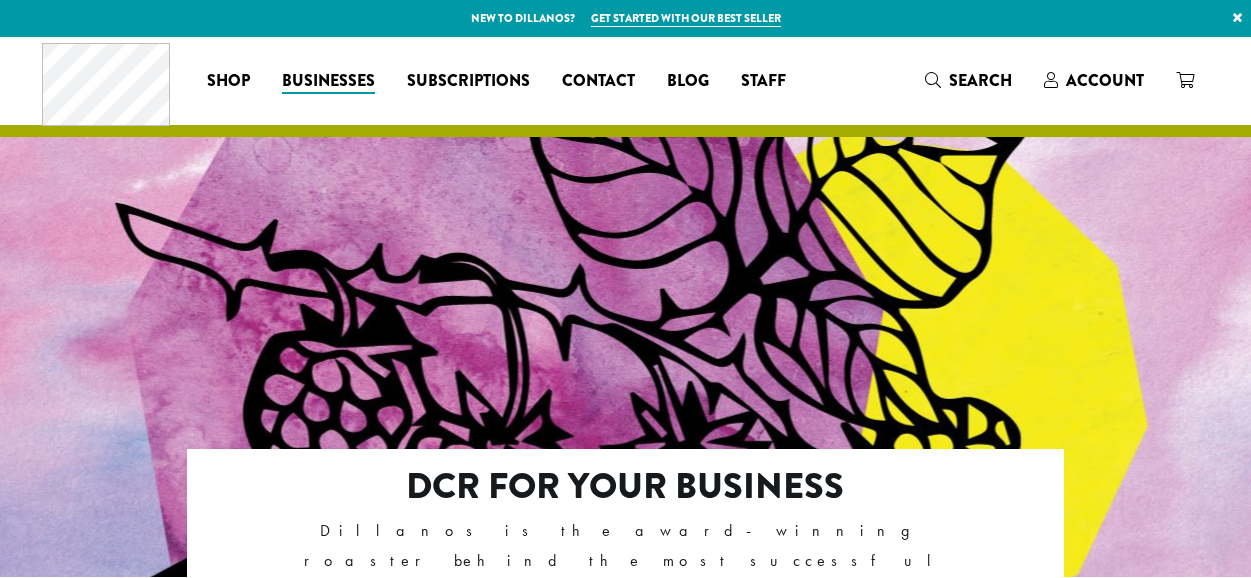 scroll, scrollTop: 0, scrollLeft: 0, axis: both 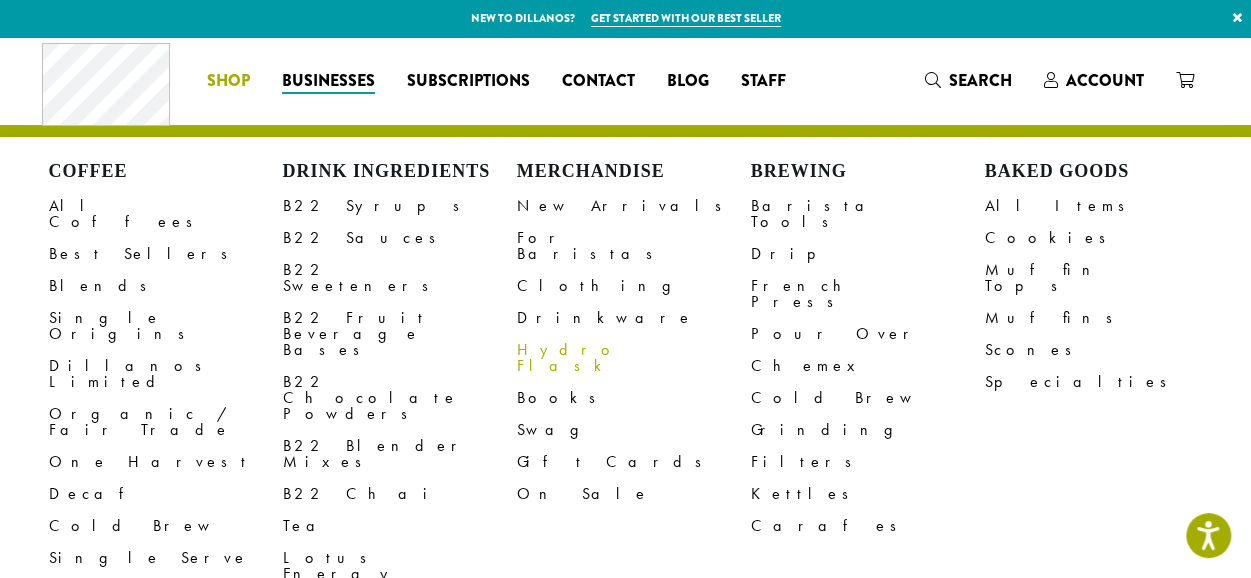 click on "Hydro Flask" at bounding box center (634, 358) 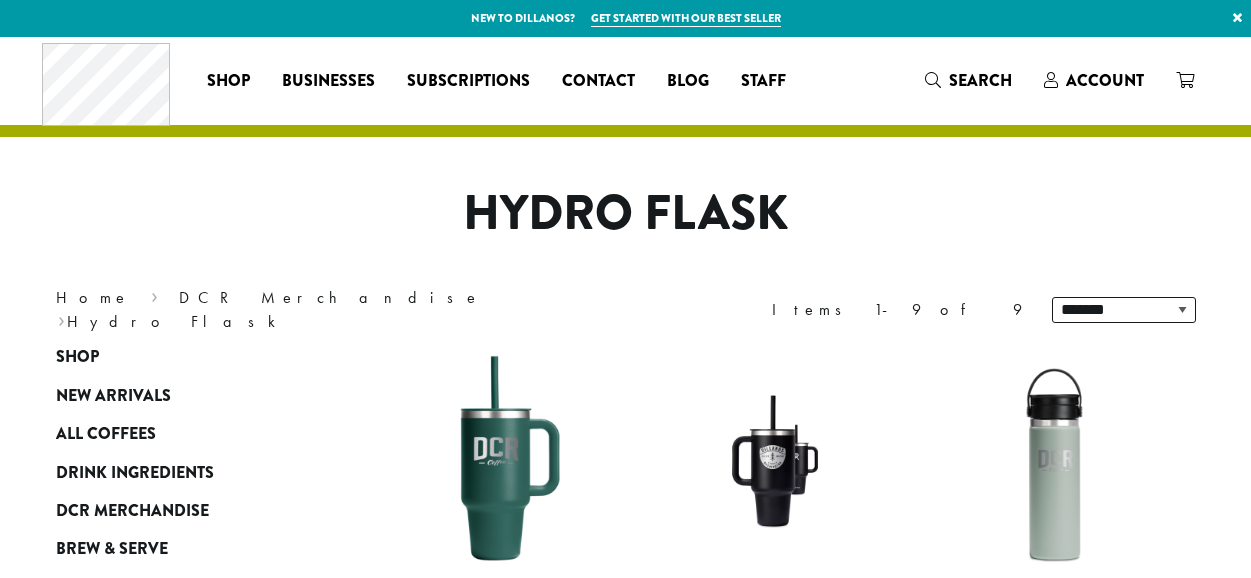scroll, scrollTop: 0, scrollLeft: 0, axis: both 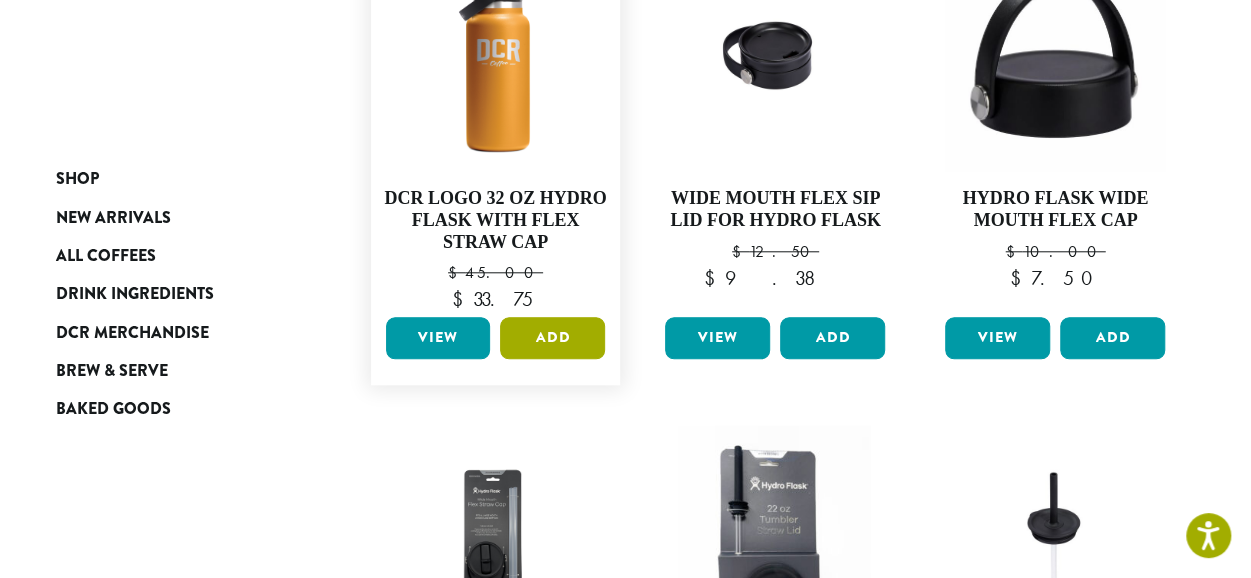 click on "Add" at bounding box center [552, 338] 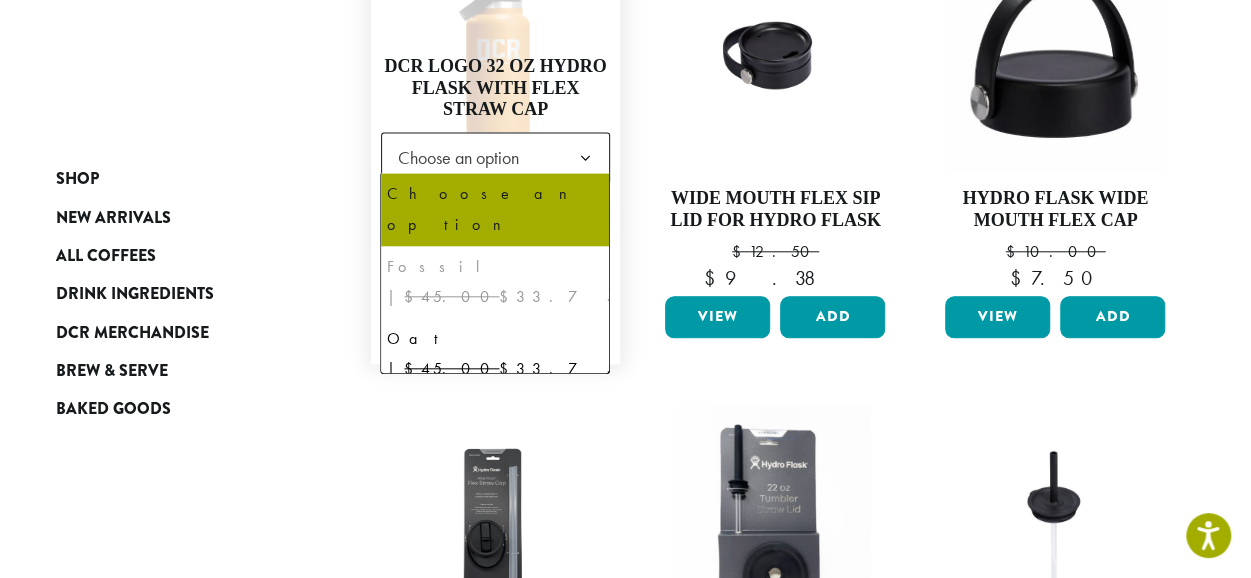 click 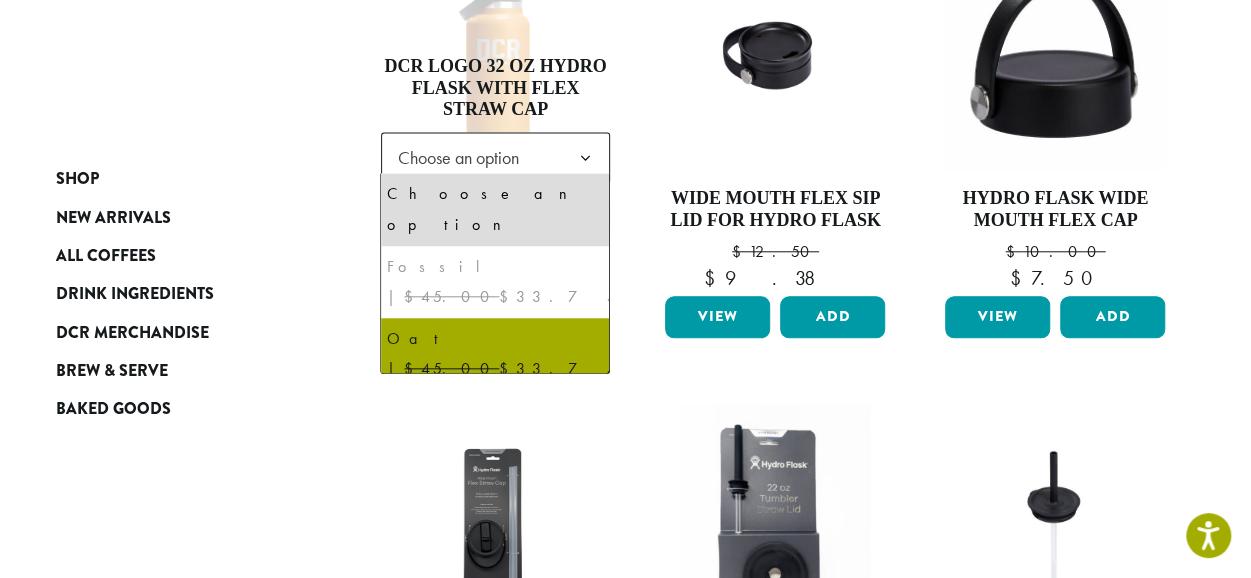 select on "***" 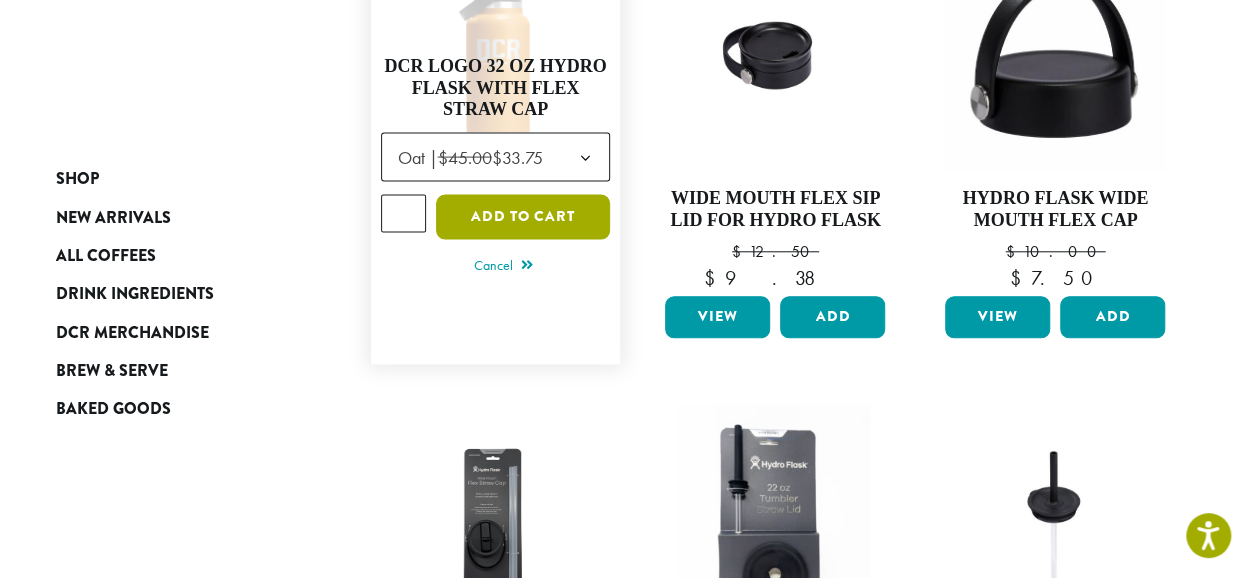 click on "Add to cart" 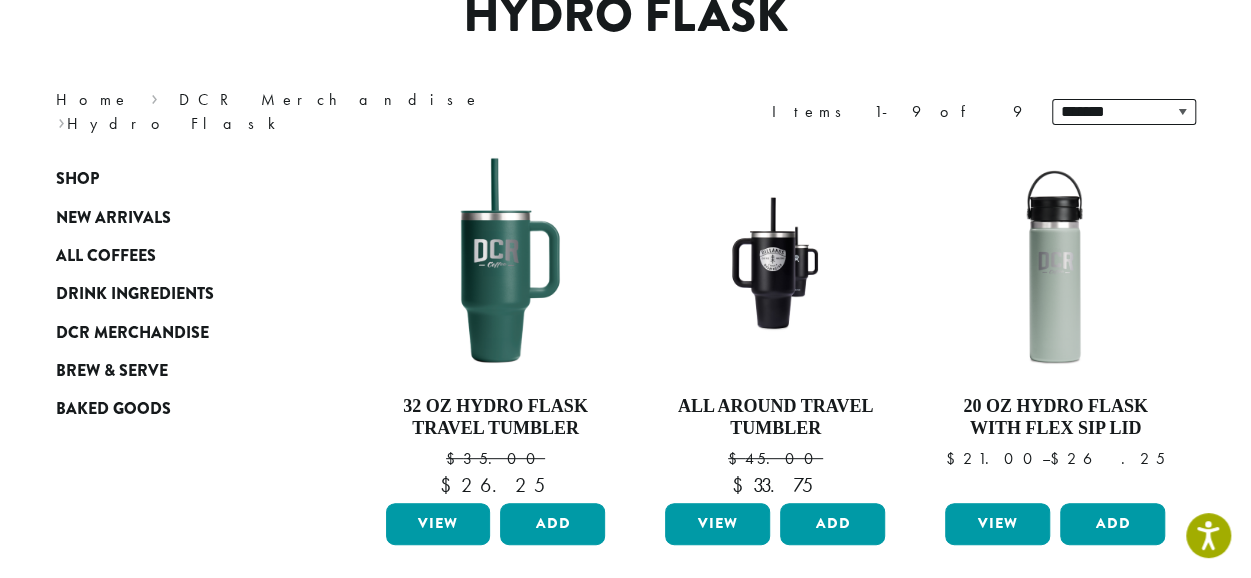 scroll, scrollTop: 197, scrollLeft: 0, axis: vertical 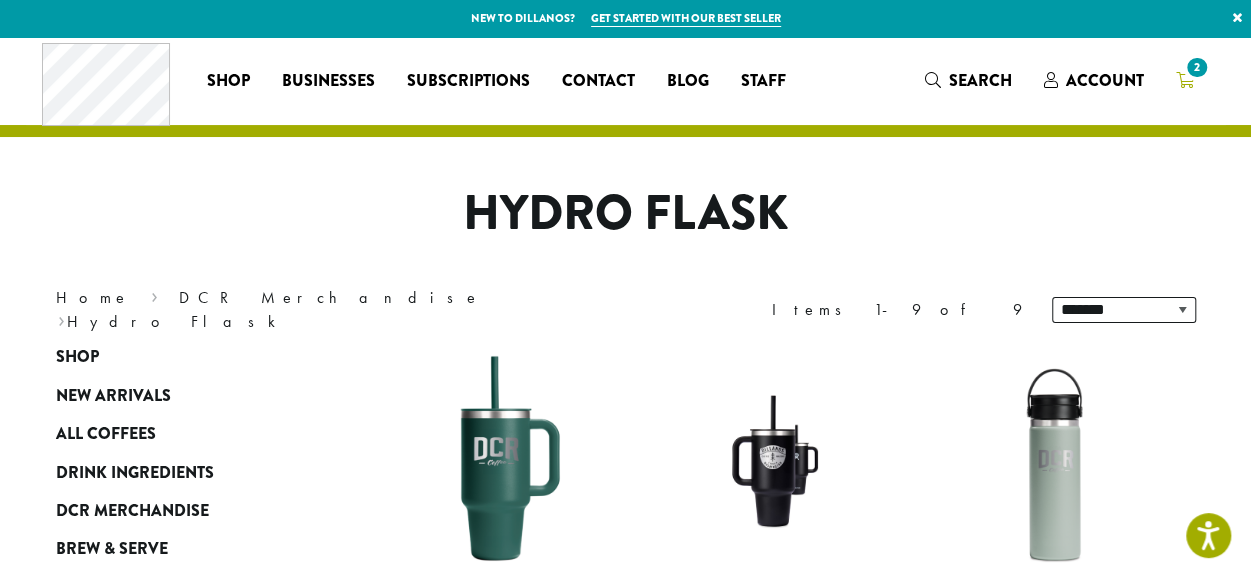 click on "2" at bounding box center [1196, 67] 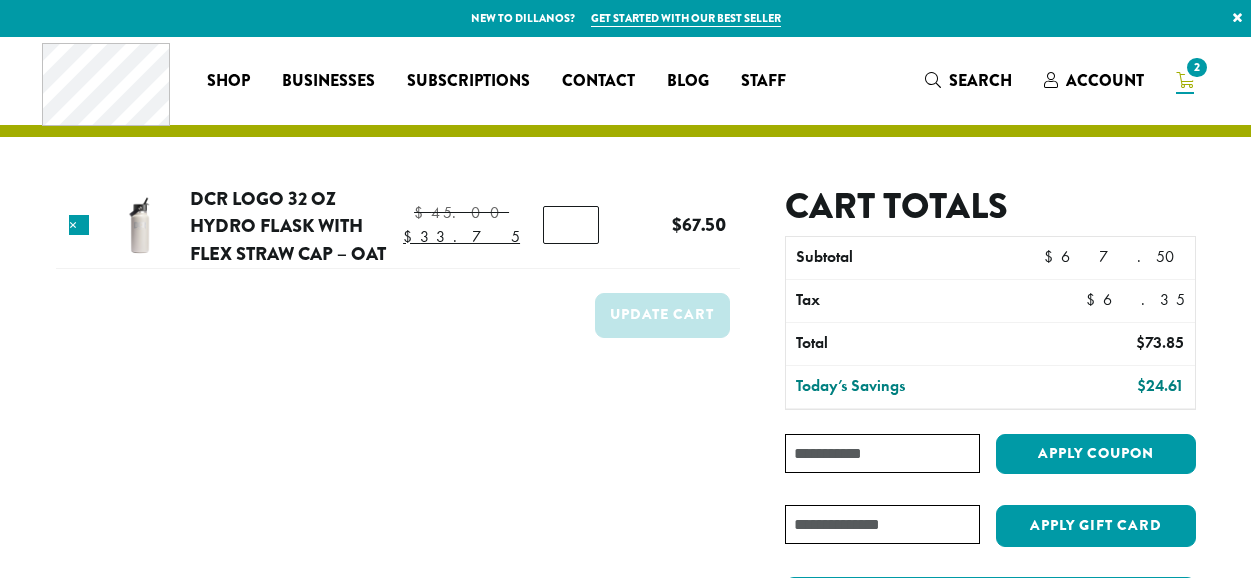 scroll, scrollTop: 0, scrollLeft: 0, axis: both 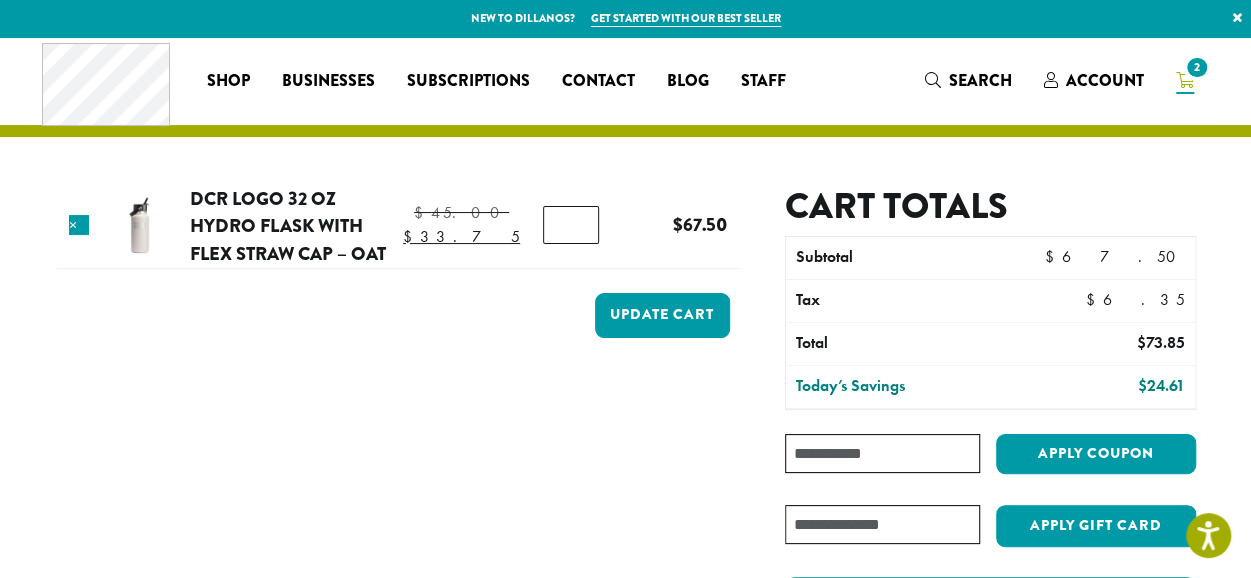 type on "*" 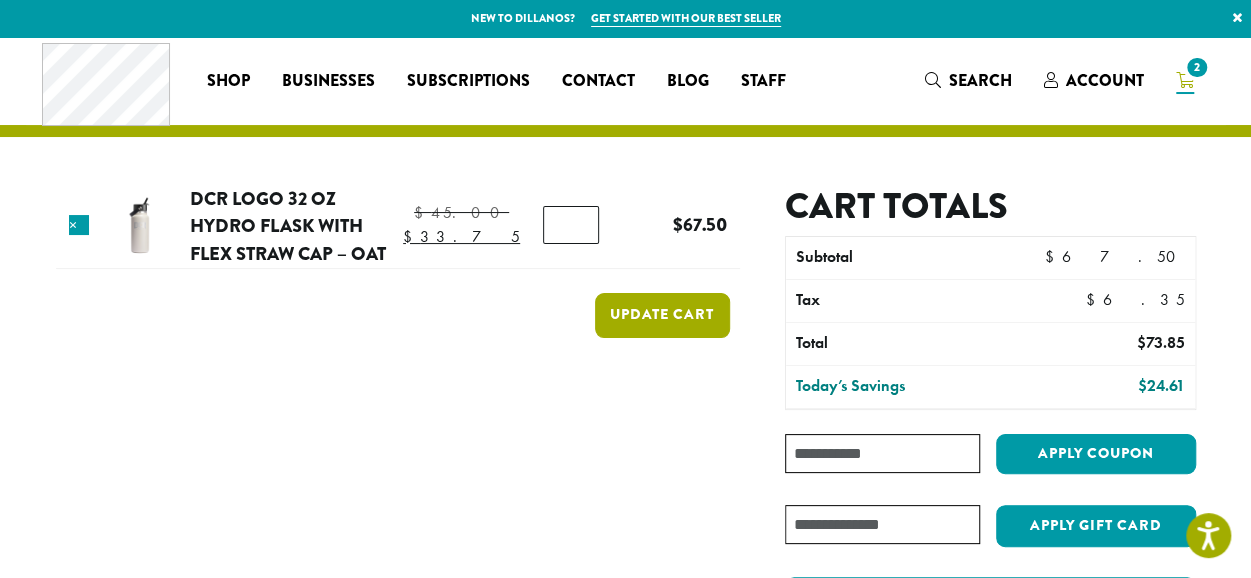 click on "Update cart" at bounding box center [662, 315] 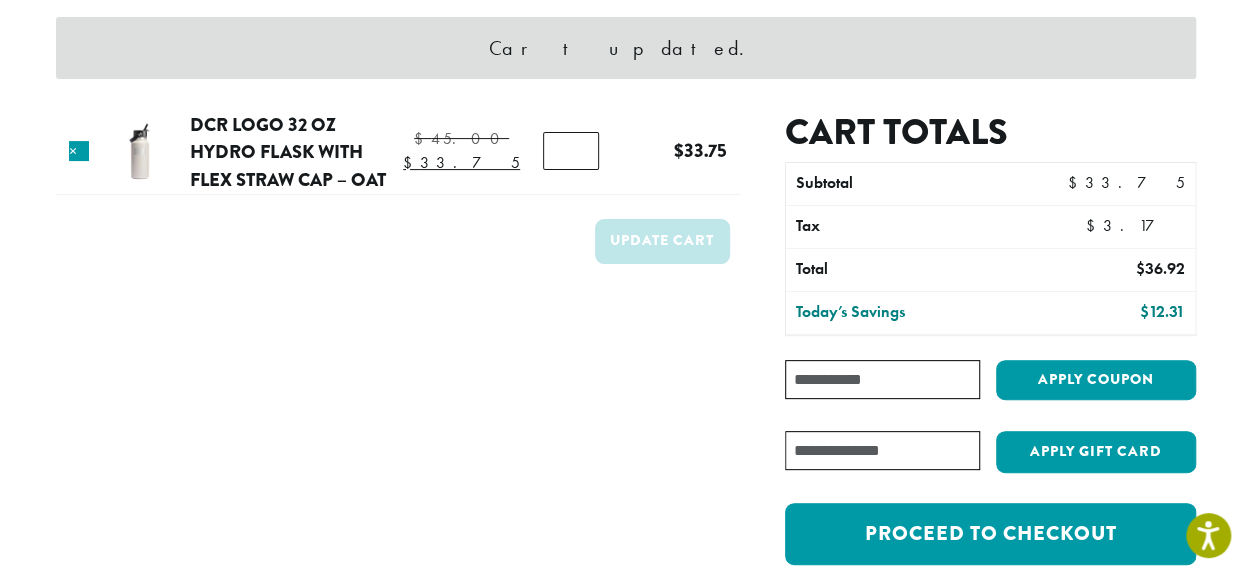 scroll, scrollTop: 190, scrollLeft: 0, axis: vertical 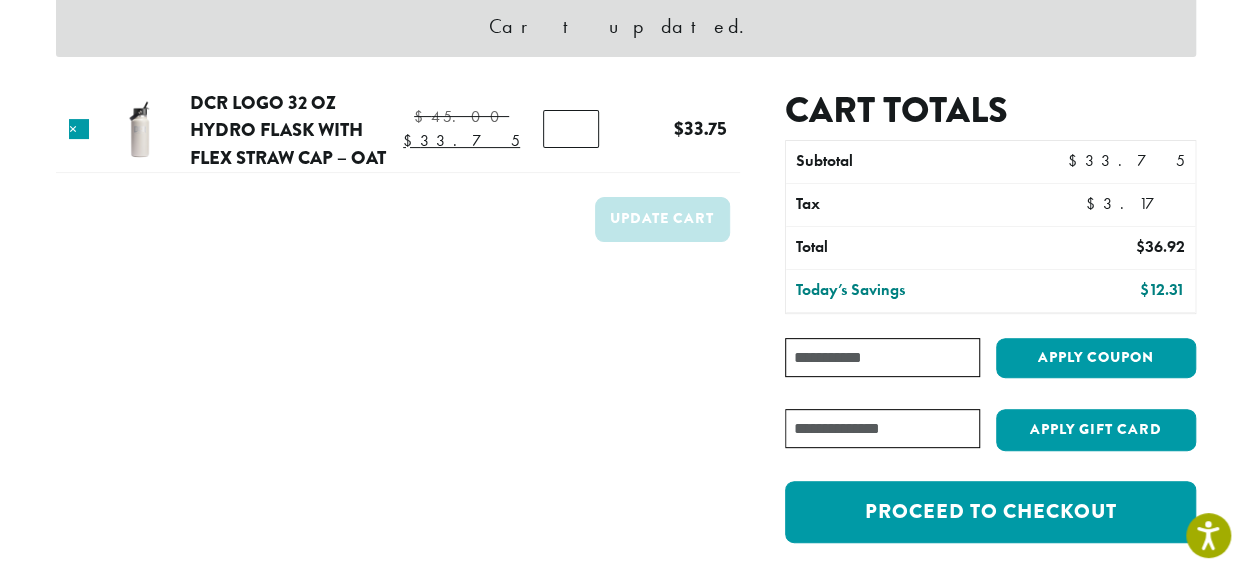 click on "Coupon:" at bounding box center (882, 357) 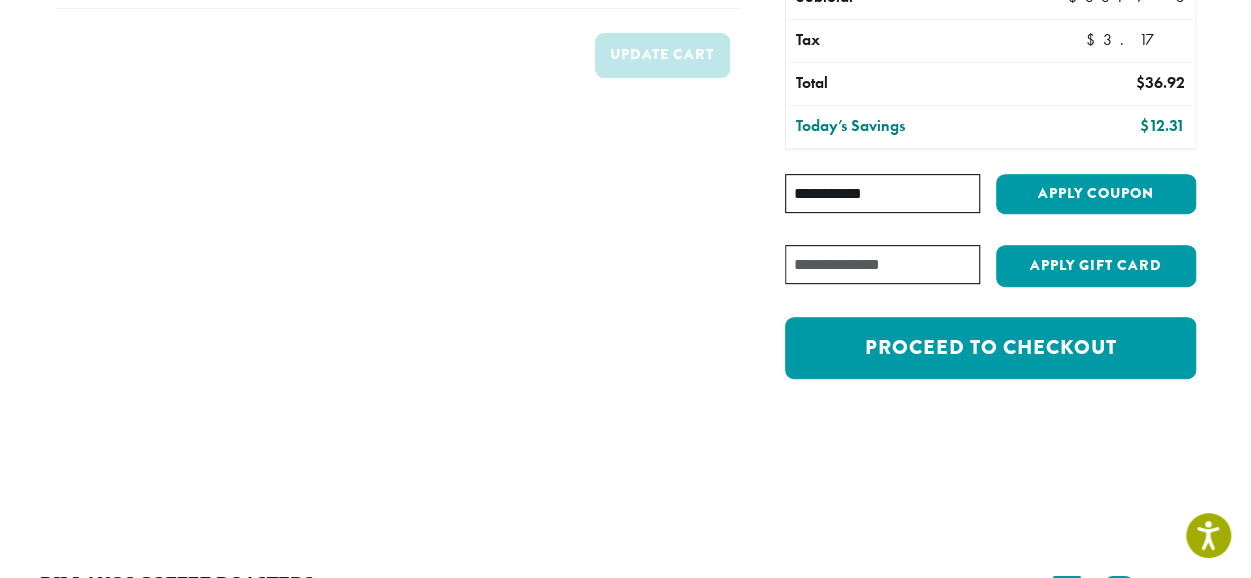 scroll, scrollTop: 360, scrollLeft: 0, axis: vertical 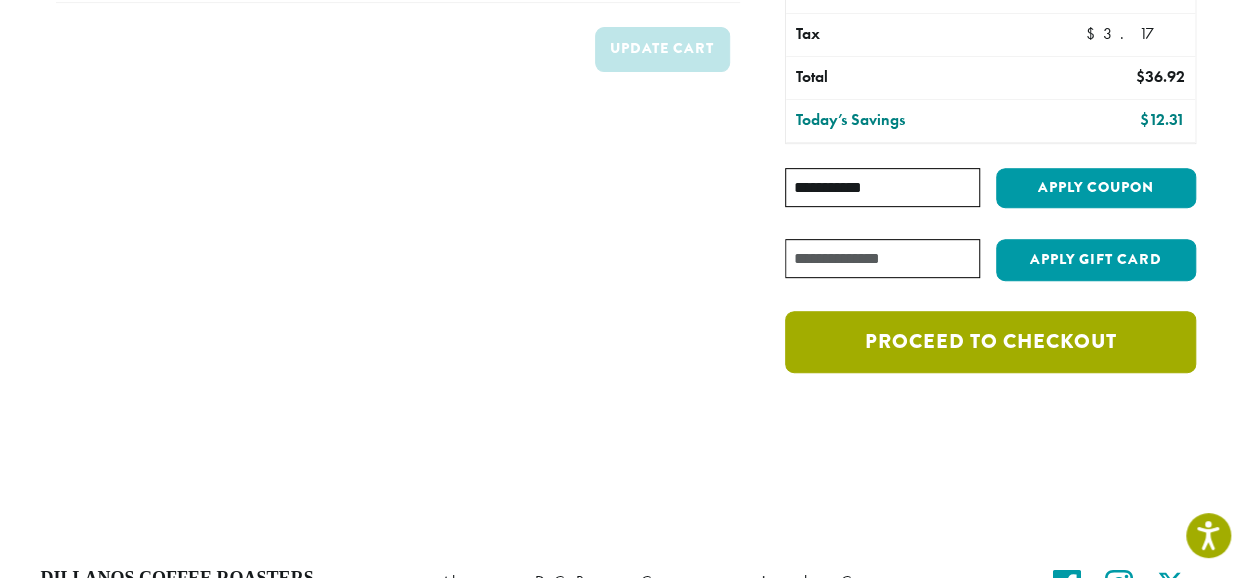 type on "**********" 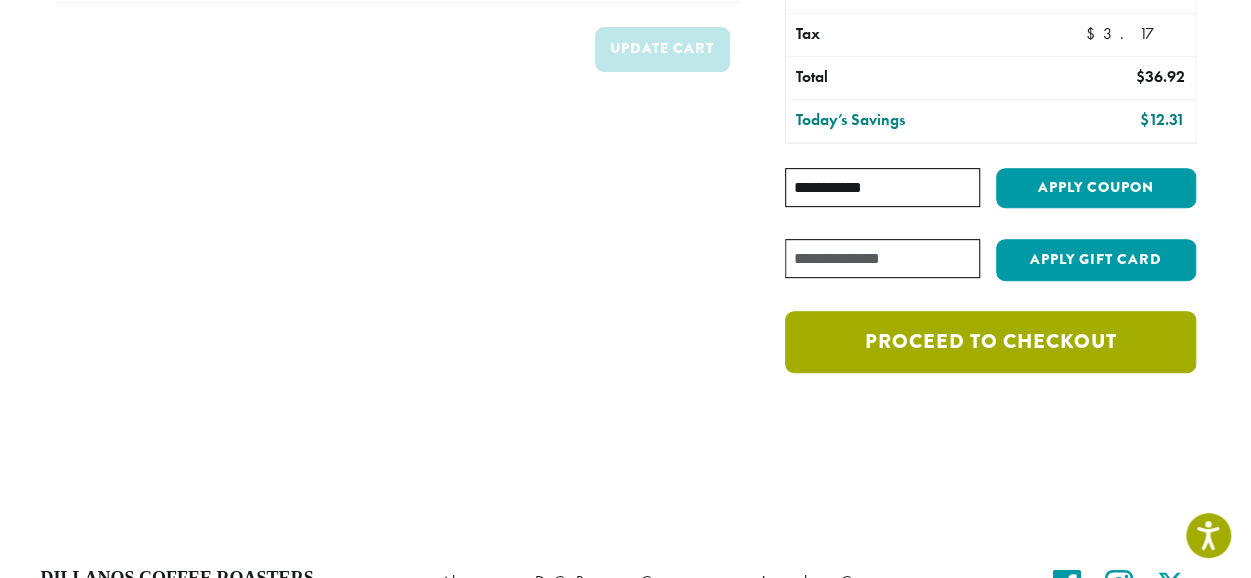 click on "Proceed to checkout" at bounding box center (990, 342) 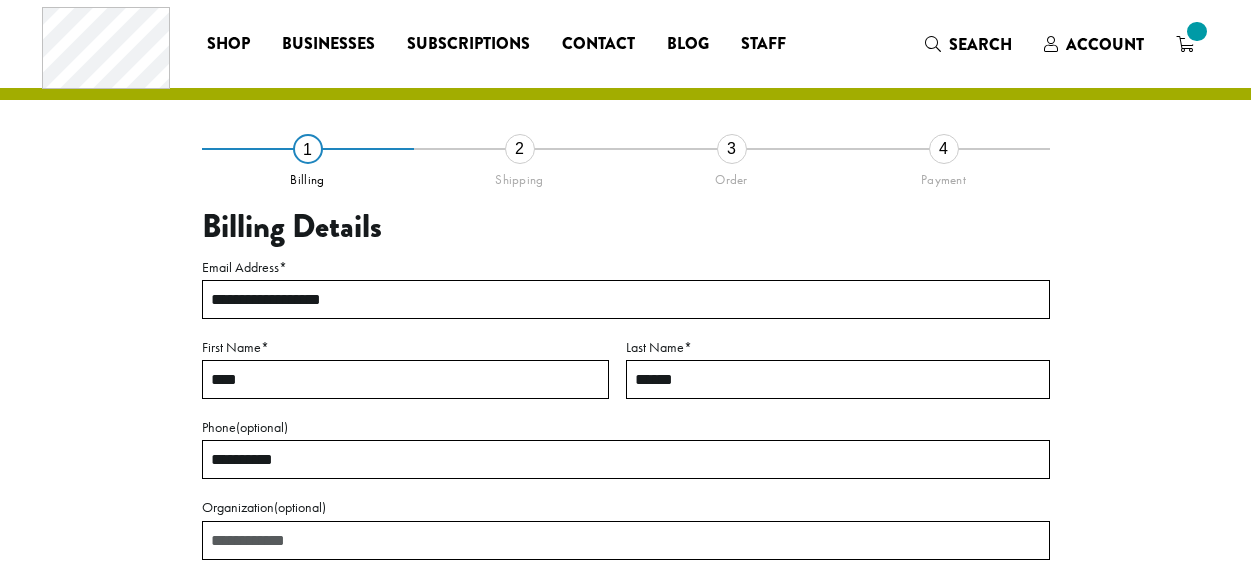 scroll, scrollTop: 0, scrollLeft: 0, axis: both 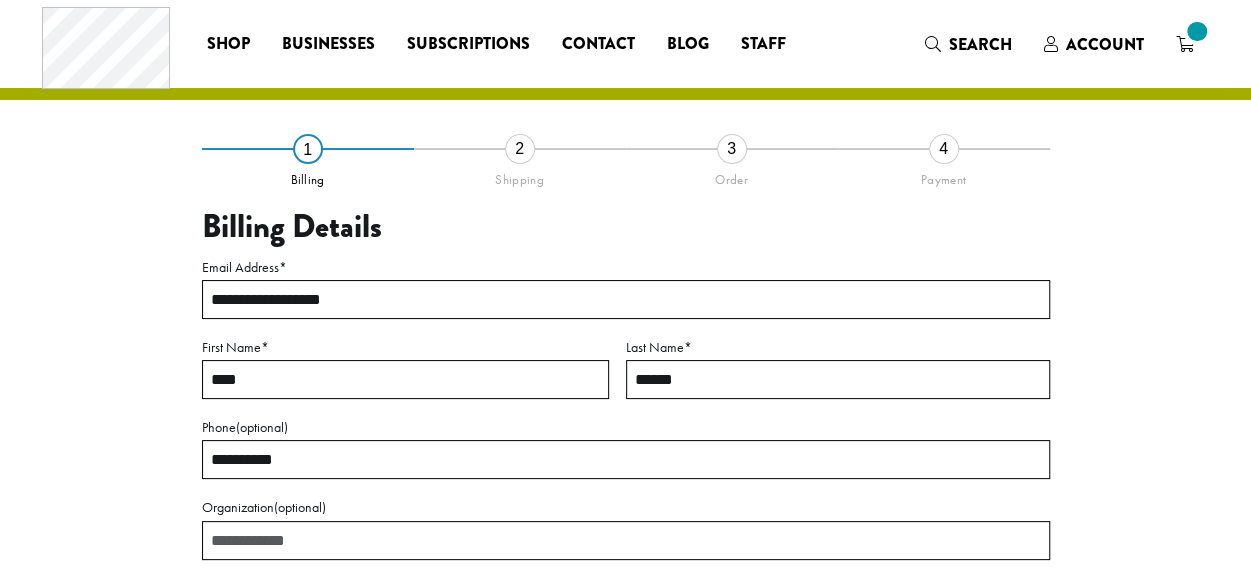 select on "**" 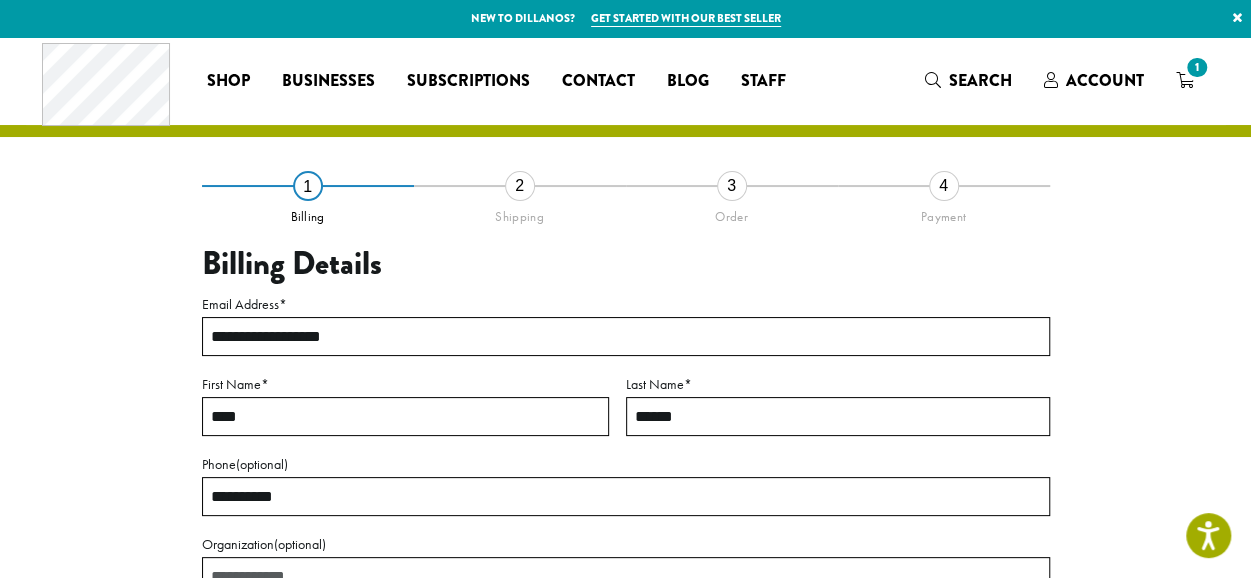 scroll, scrollTop: 0, scrollLeft: 0, axis: both 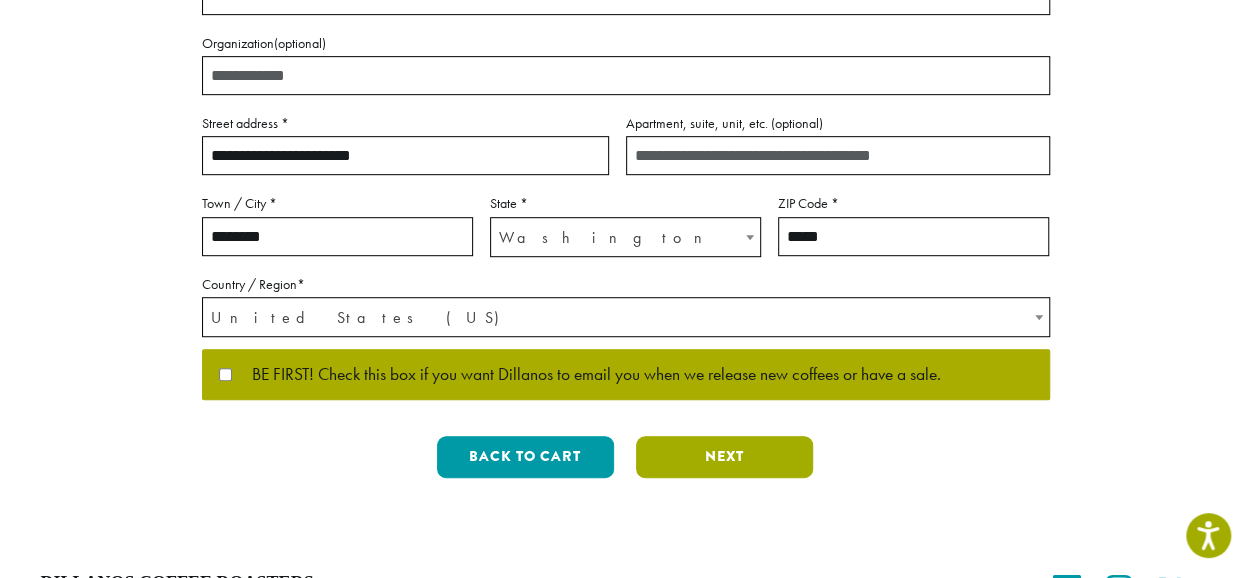 click on "Next" at bounding box center [724, 457] 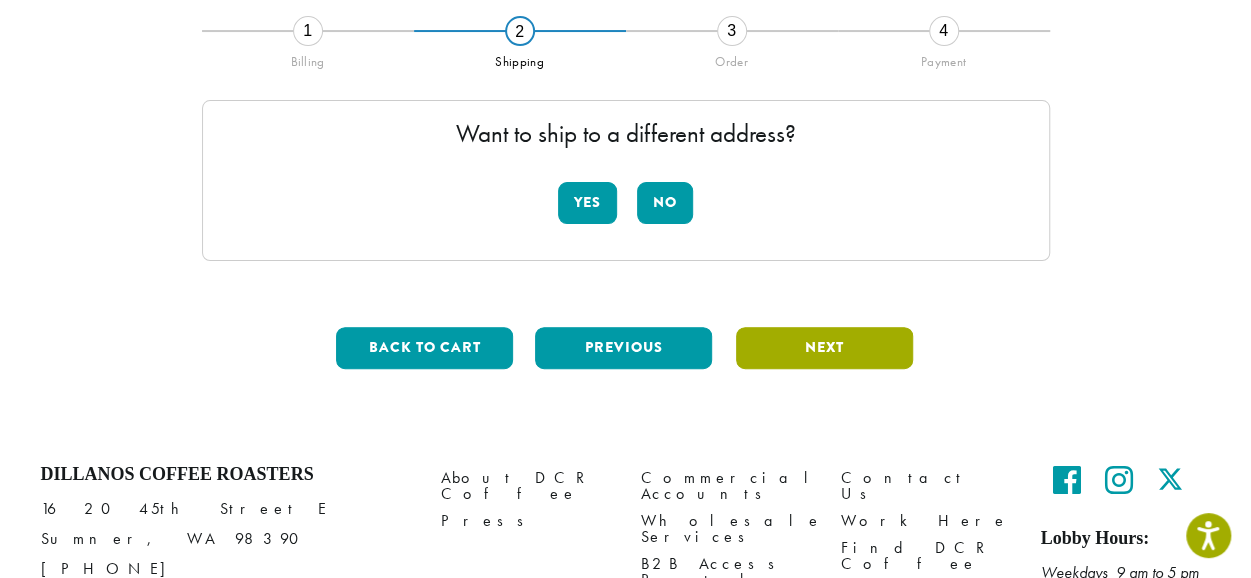 scroll, scrollTop: 142, scrollLeft: 0, axis: vertical 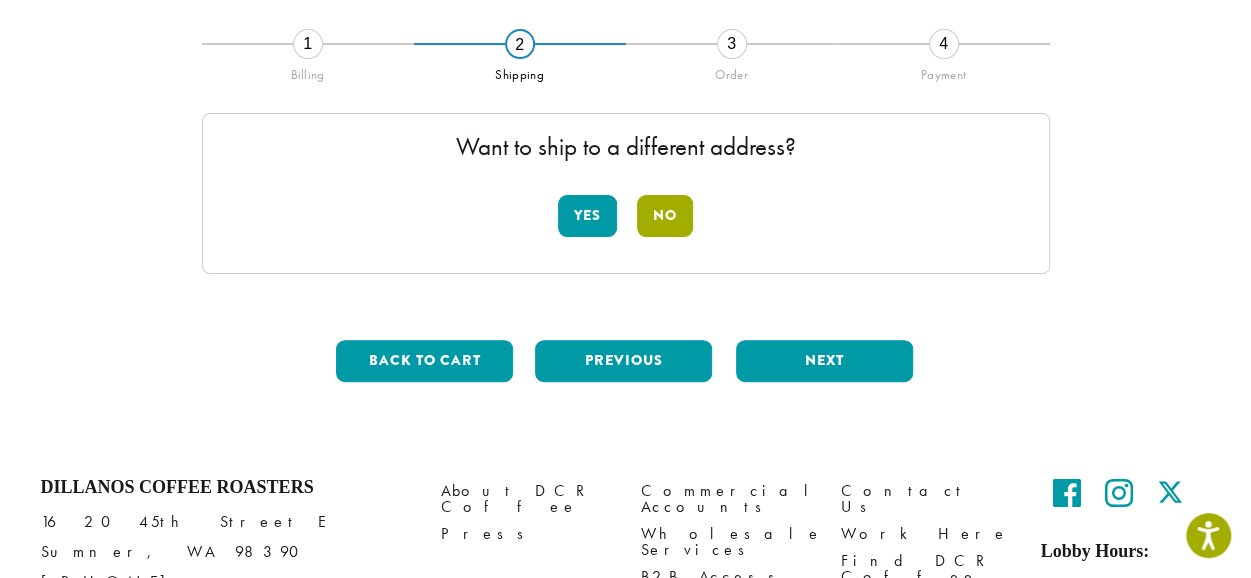click on "No" at bounding box center [665, 216] 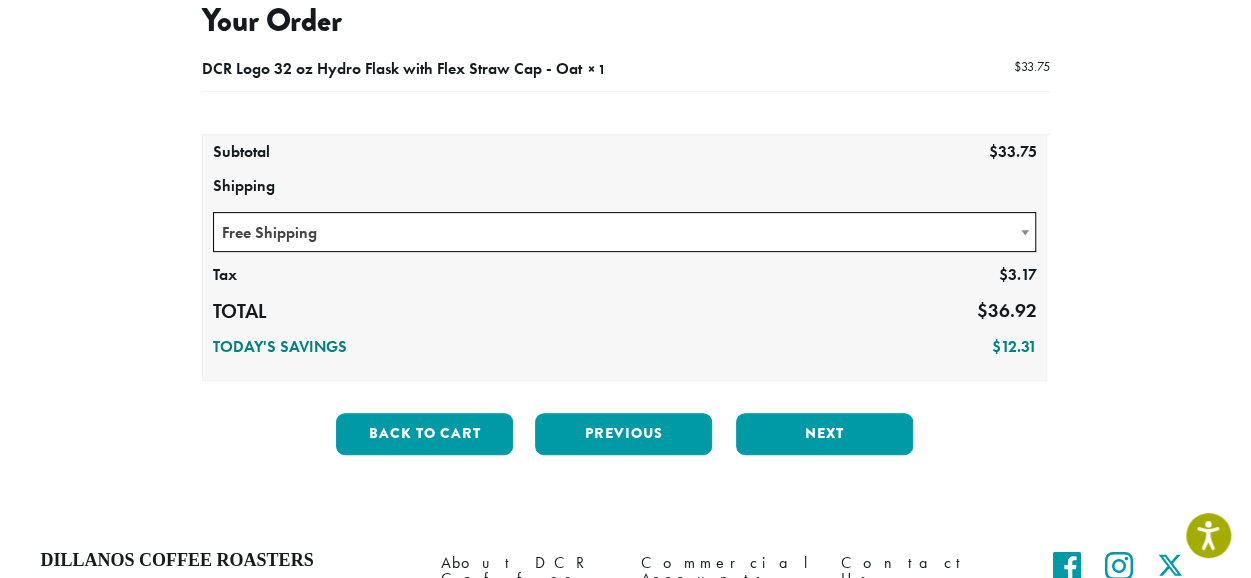 scroll, scrollTop: 240, scrollLeft: 0, axis: vertical 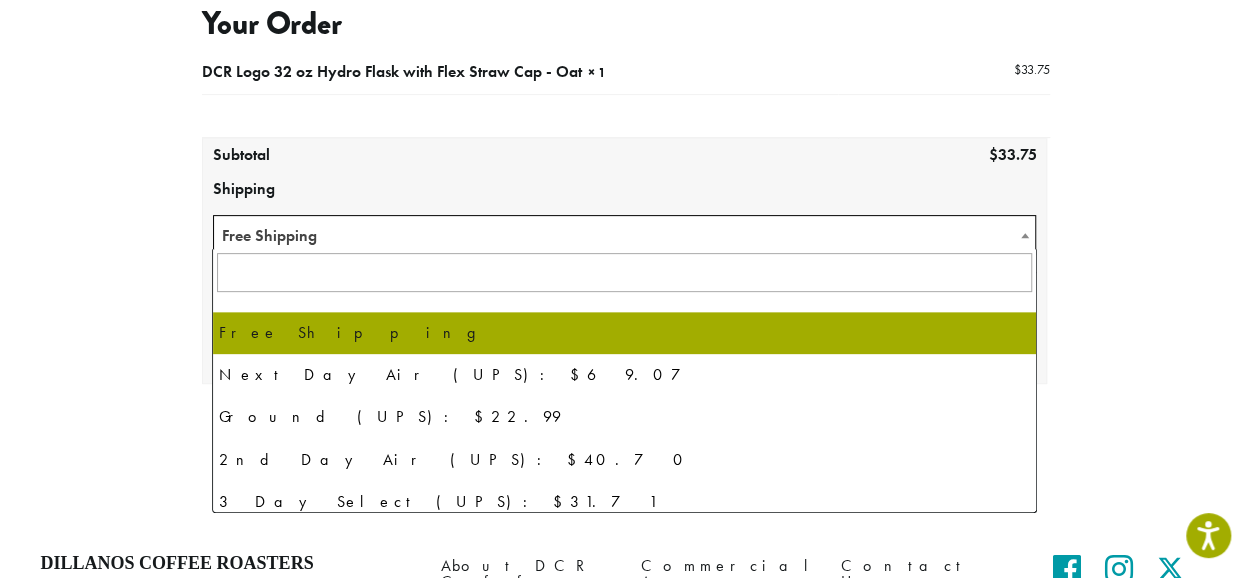 click at bounding box center (1025, 235) 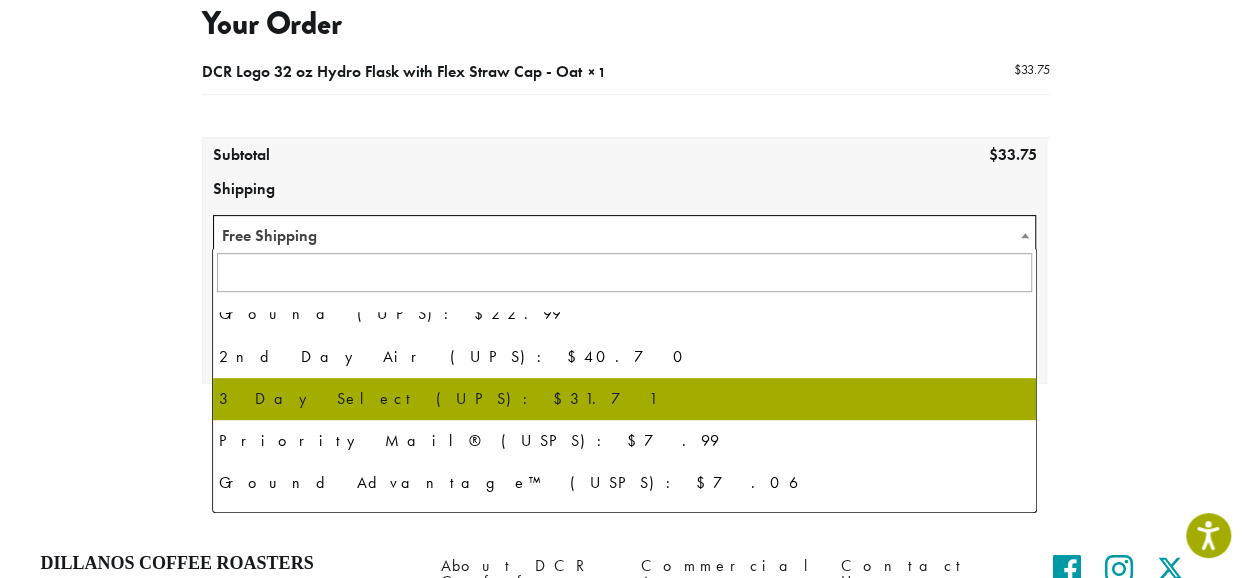 scroll, scrollTop: 136, scrollLeft: 0, axis: vertical 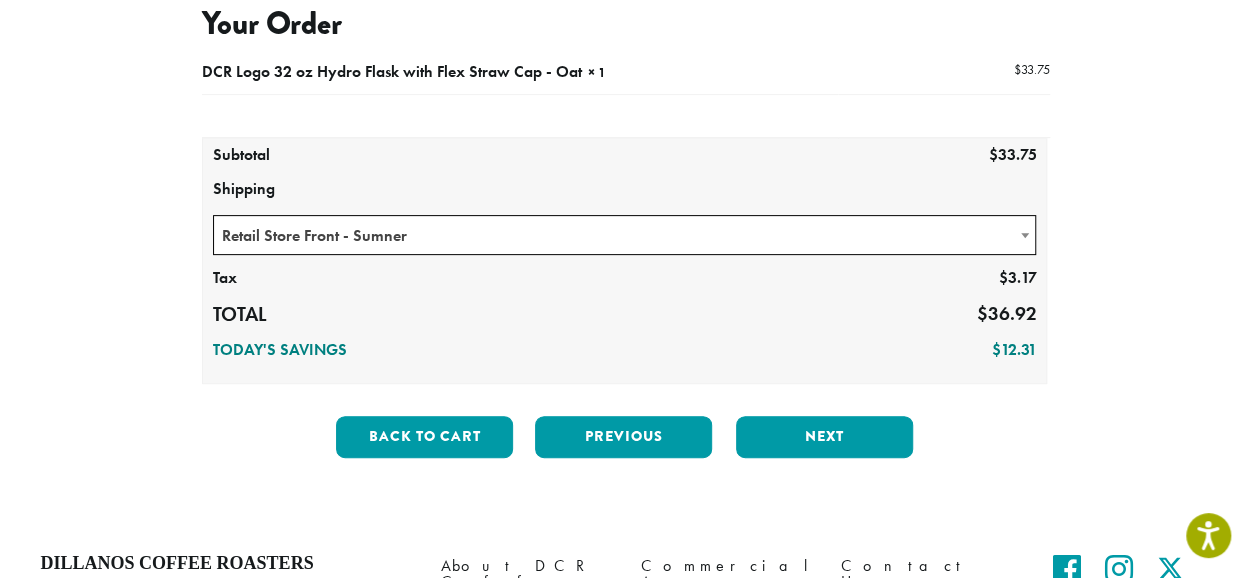 select on "**********" 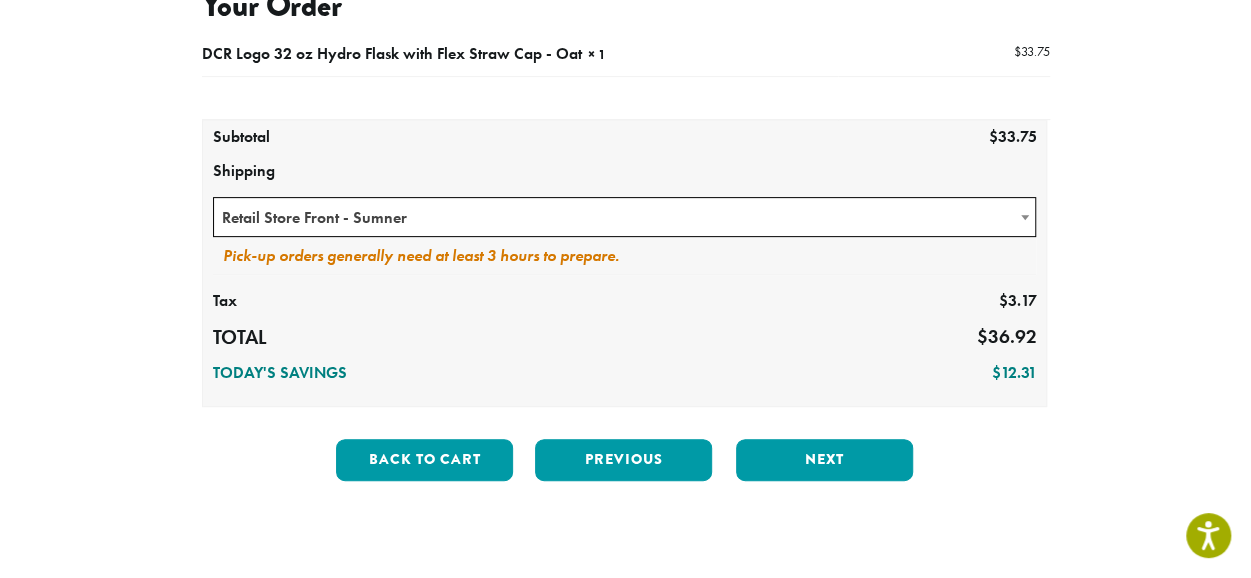 scroll, scrollTop: 443, scrollLeft: 0, axis: vertical 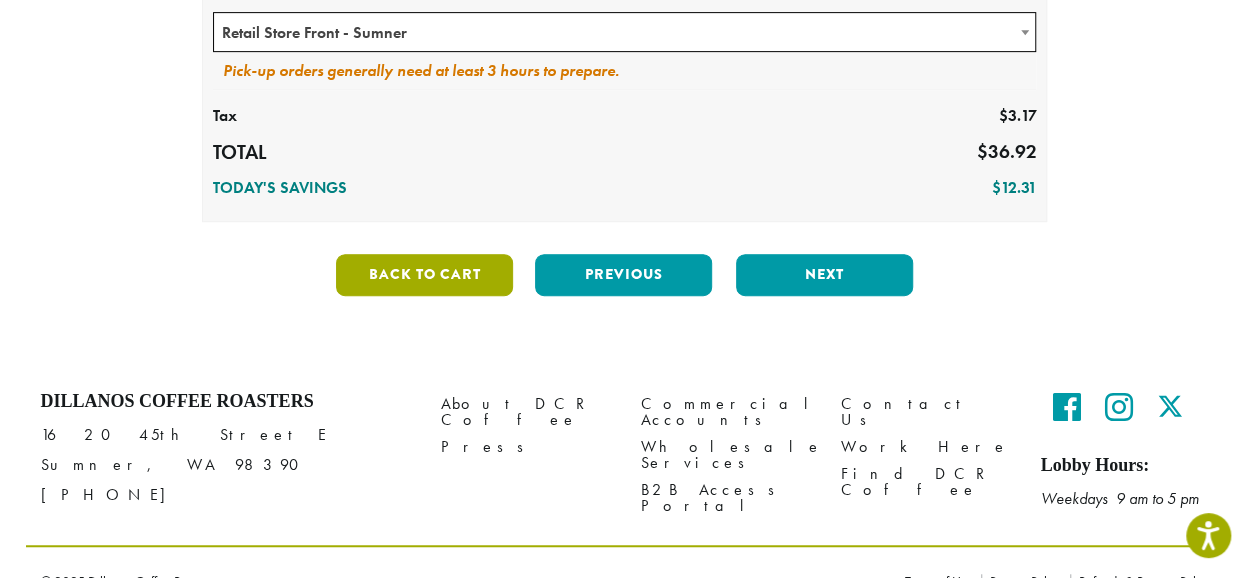 click on "Back to cart" at bounding box center (424, 275) 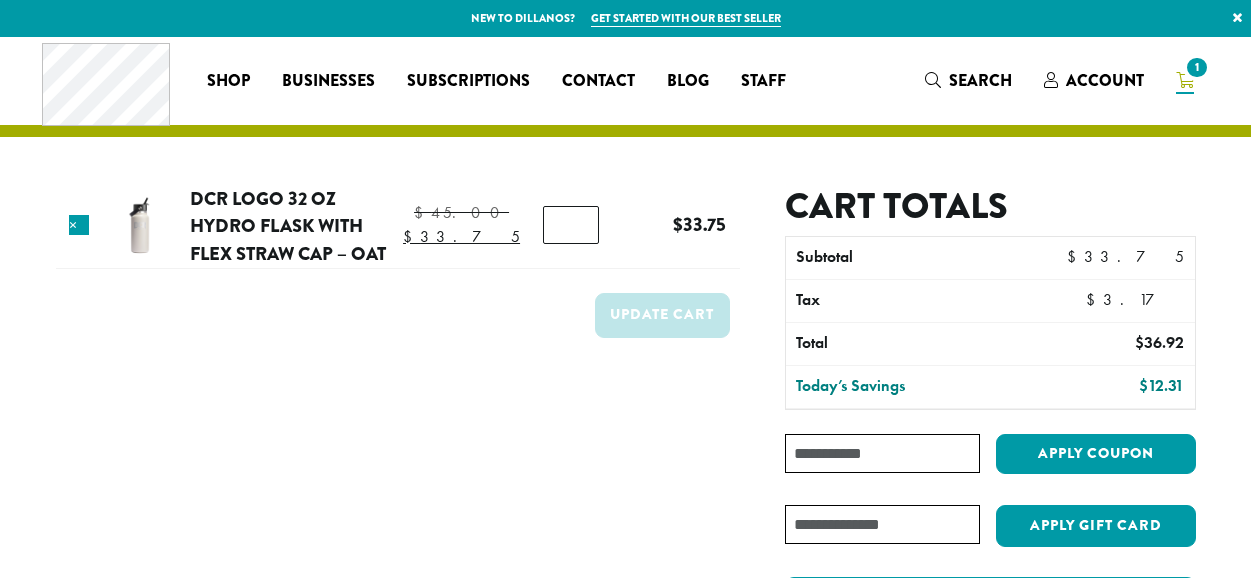 scroll, scrollTop: 0, scrollLeft: 0, axis: both 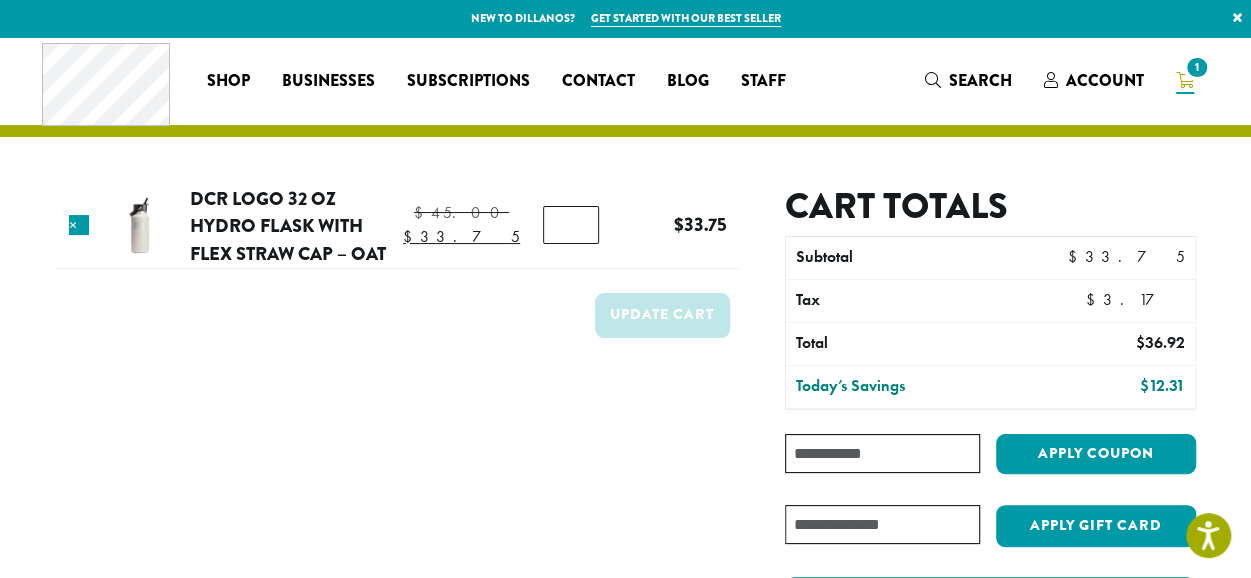 click on "Coupon:" at bounding box center [882, 453] 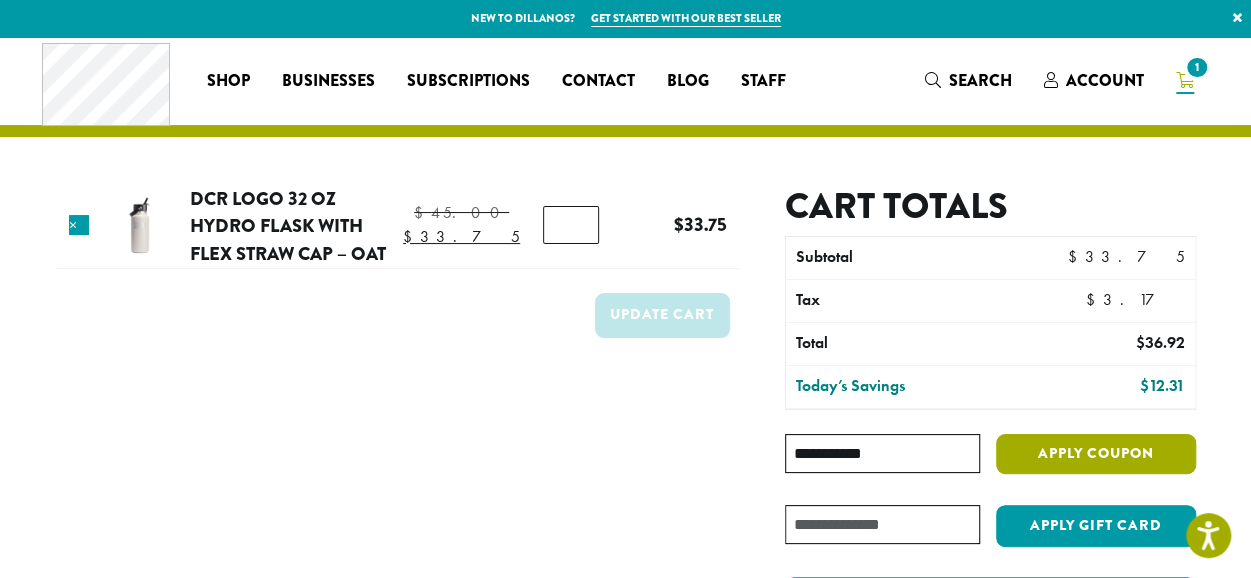 type on "**********" 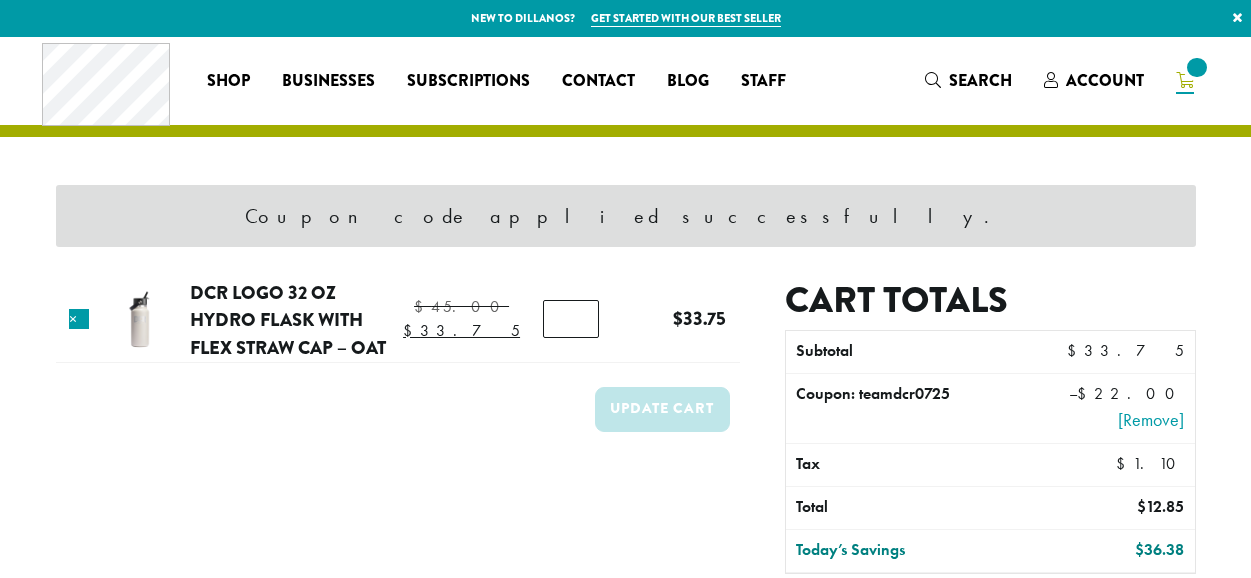 scroll, scrollTop: 0, scrollLeft: 0, axis: both 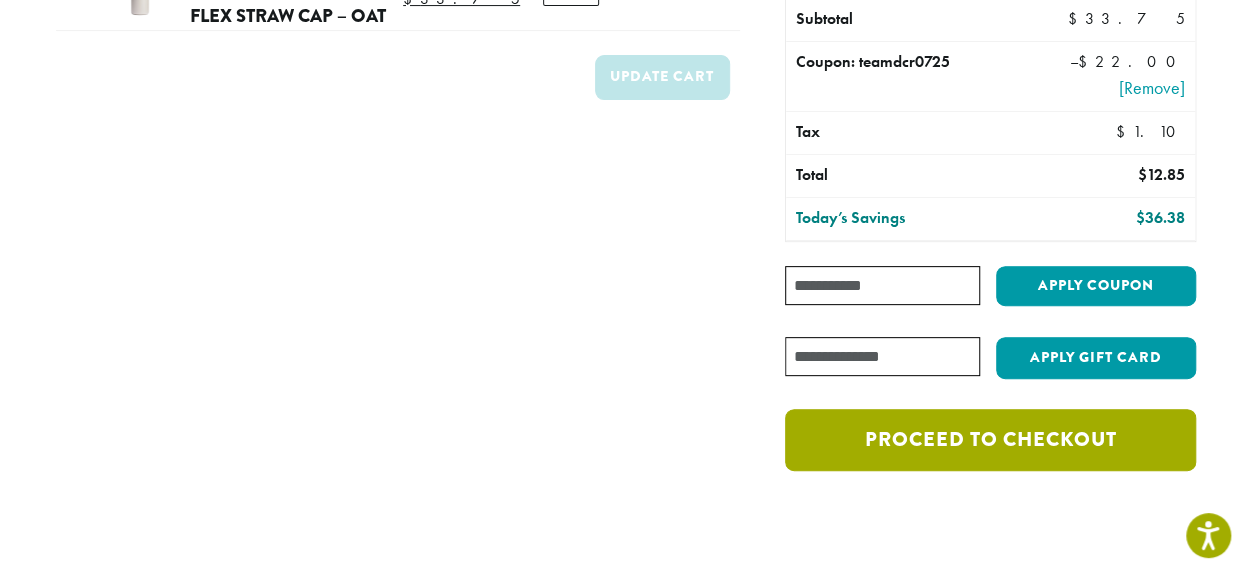 click on "Proceed to checkout" at bounding box center [990, 440] 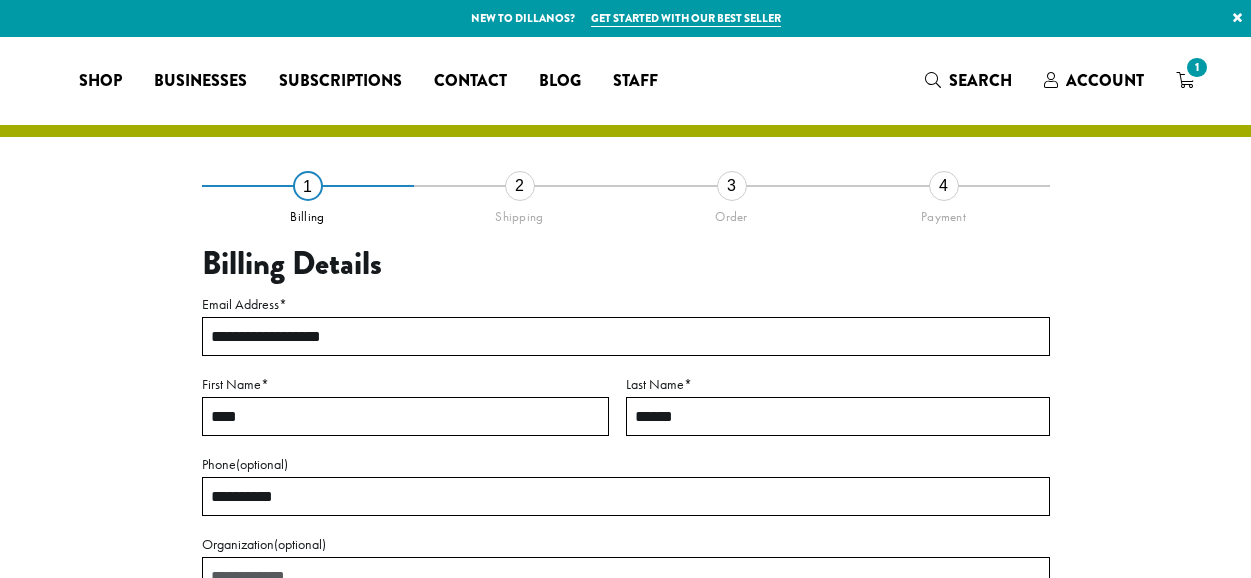 select on "**" 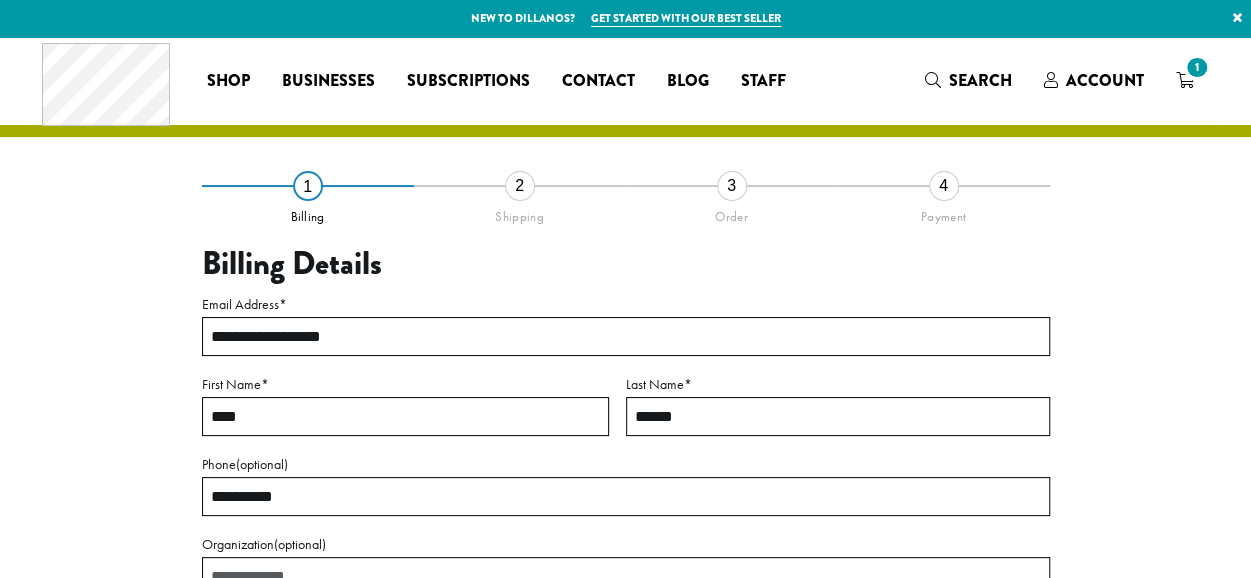 scroll, scrollTop: 0, scrollLeft: 0, axis: both 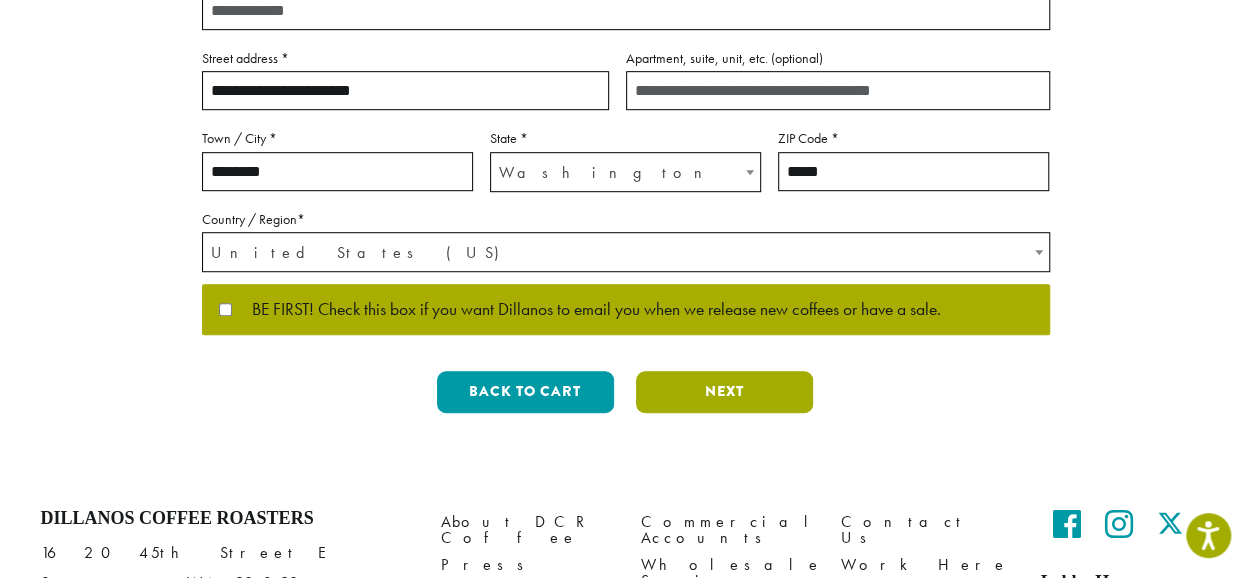 click on "Next" at bounding box center [724, 392] 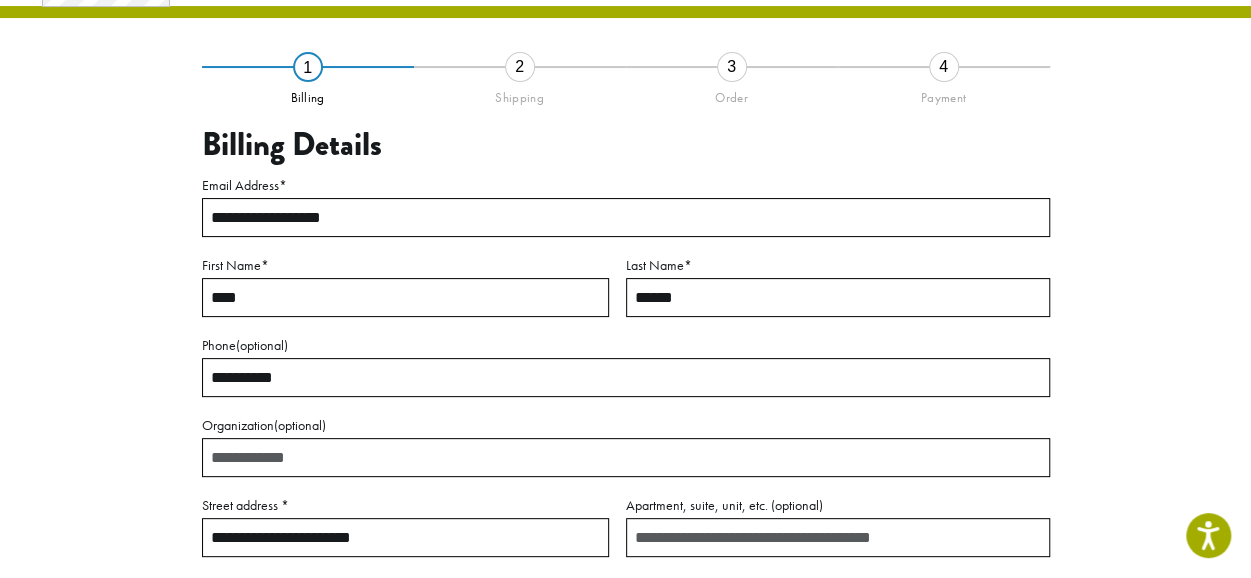scroll, scrollTop: 114, scrollLeft: 0, axis: vertical 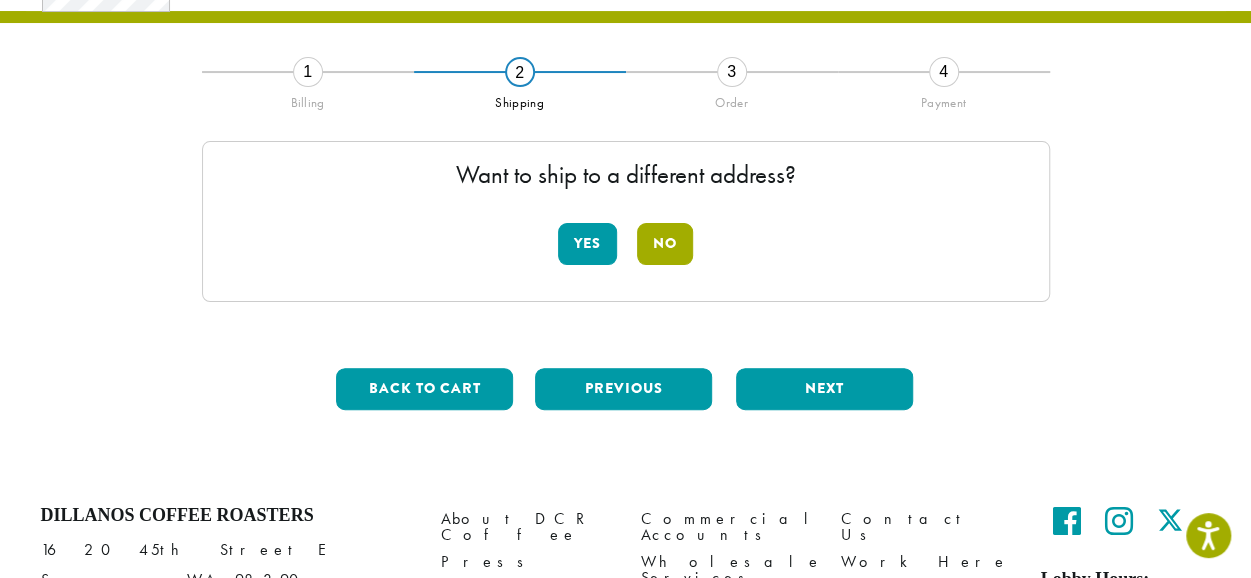 click on "No" at bounding box center [665, 244] 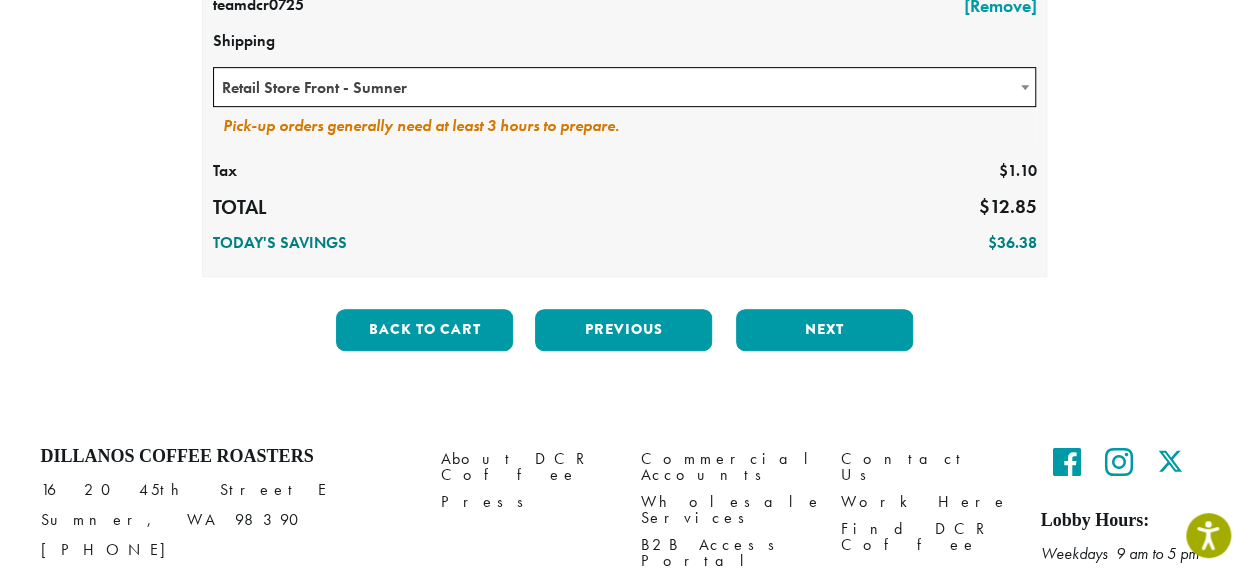 scroll, scrollTop: 440, scrollLeft: 0, axis: vertical 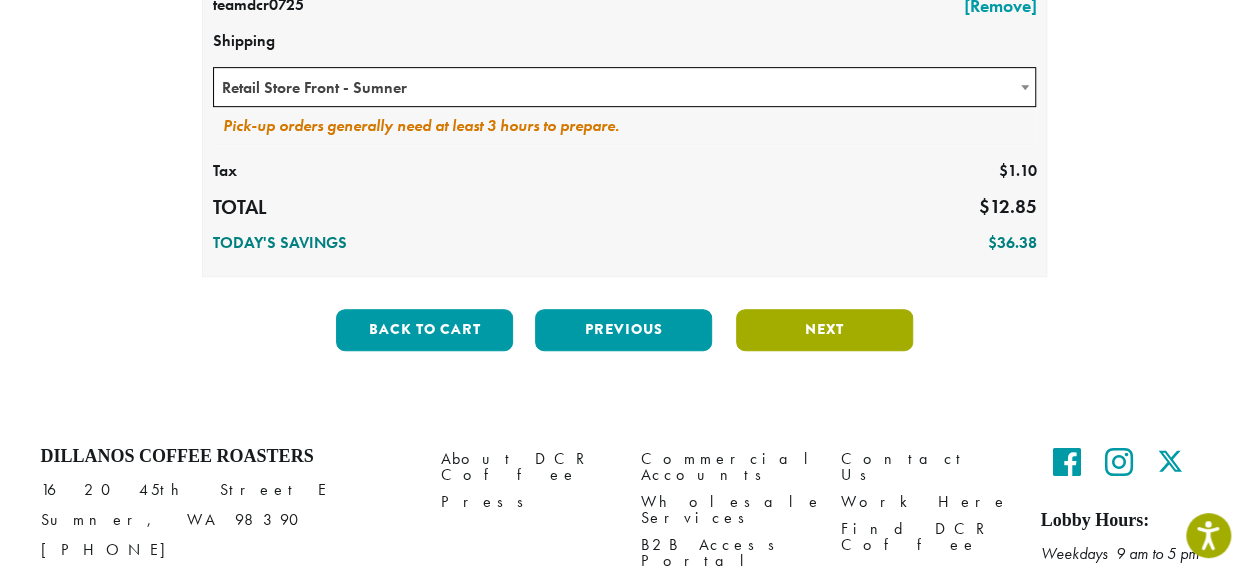 click on "Next" at bounding box center (824, 330) 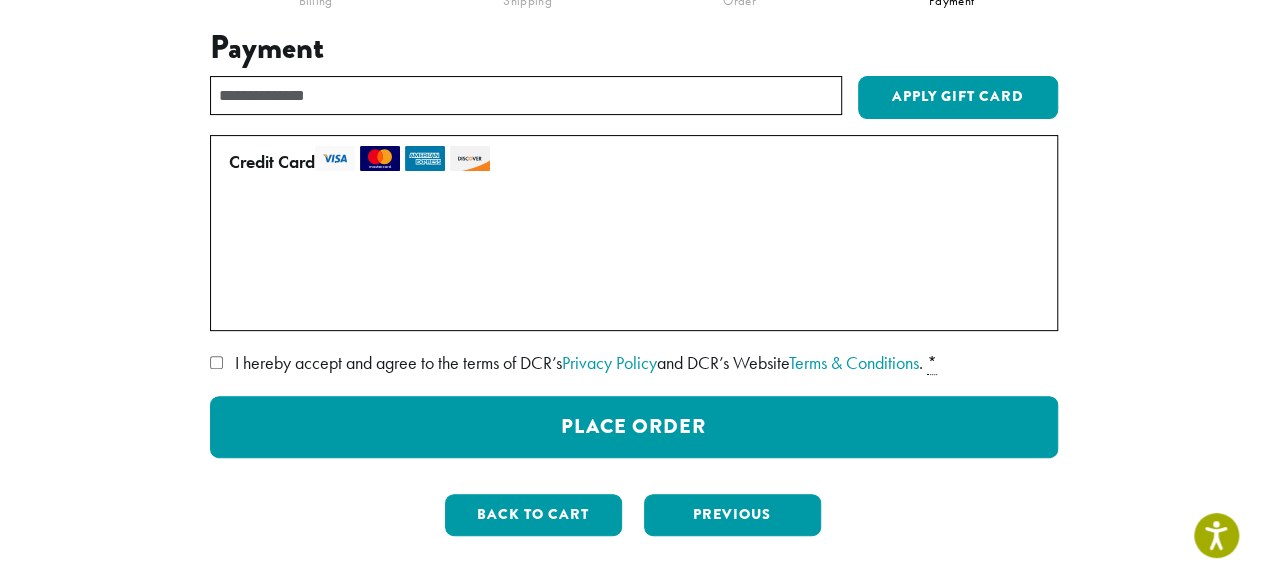 scroll, scrollTop: 218, scrollLeft: 0, axis: vertical 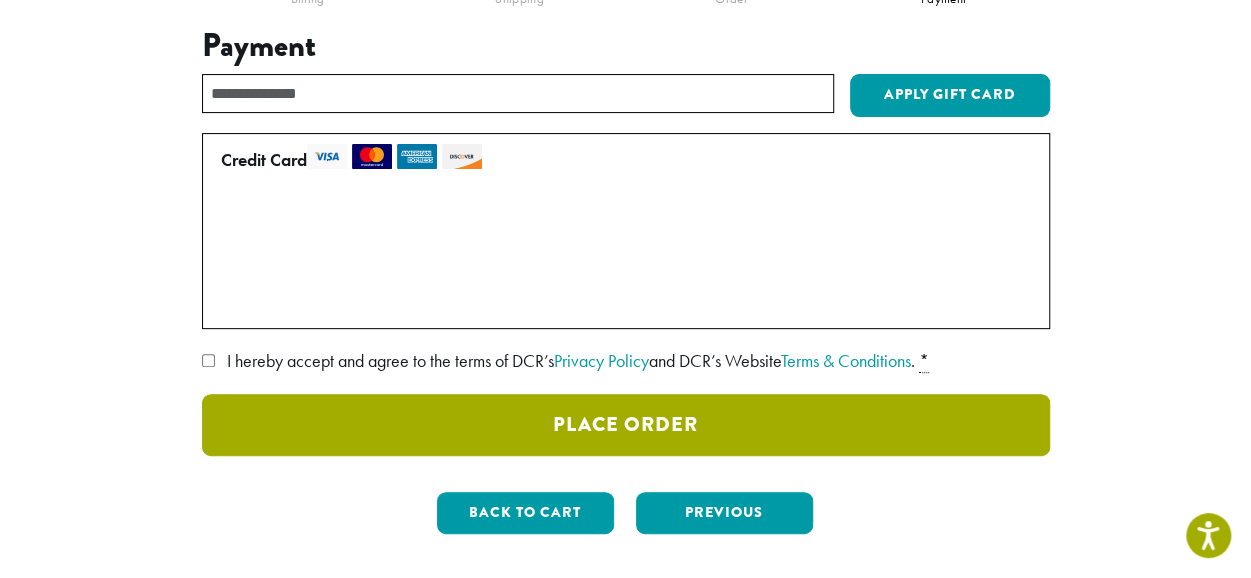 click on "Place Order" at bounding box center [626, 425] 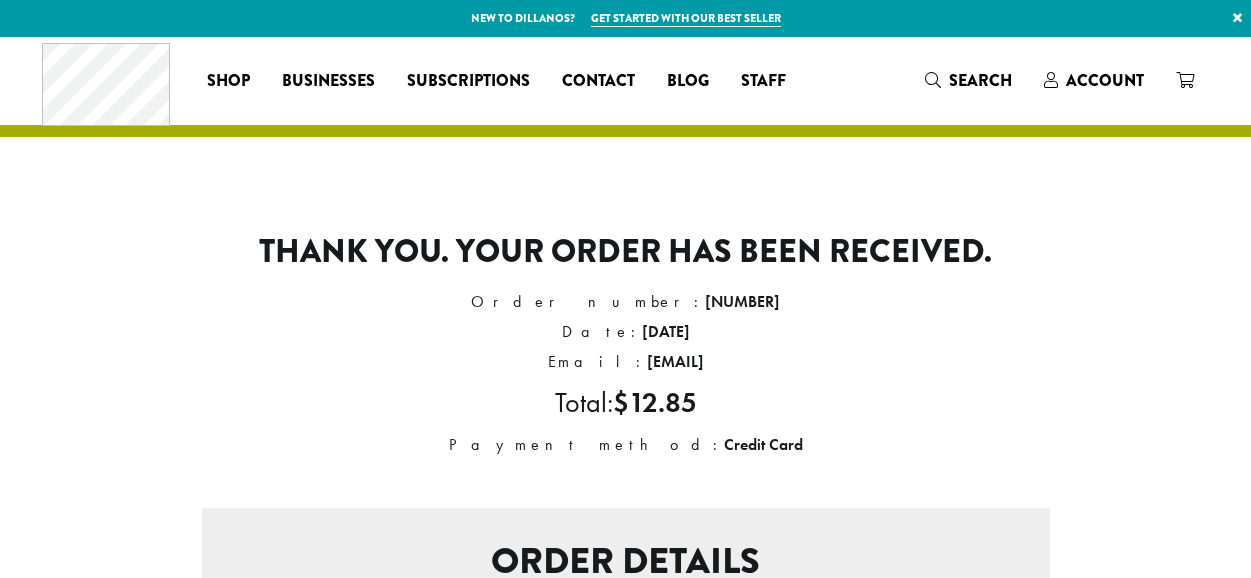 scroll, scrollTop: 0, scrollLeft: 0, axis: both 